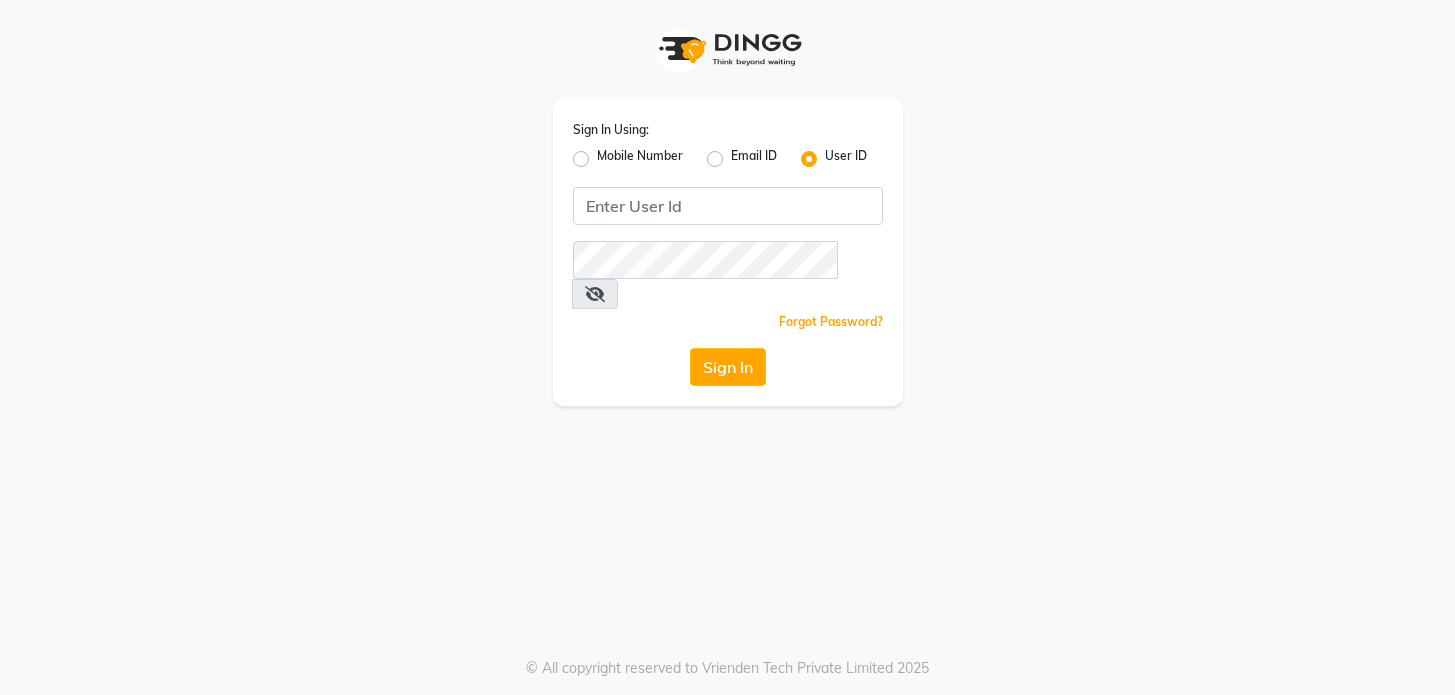 scroll, scrollTop: 0, scrollLeft: 0, axis: both 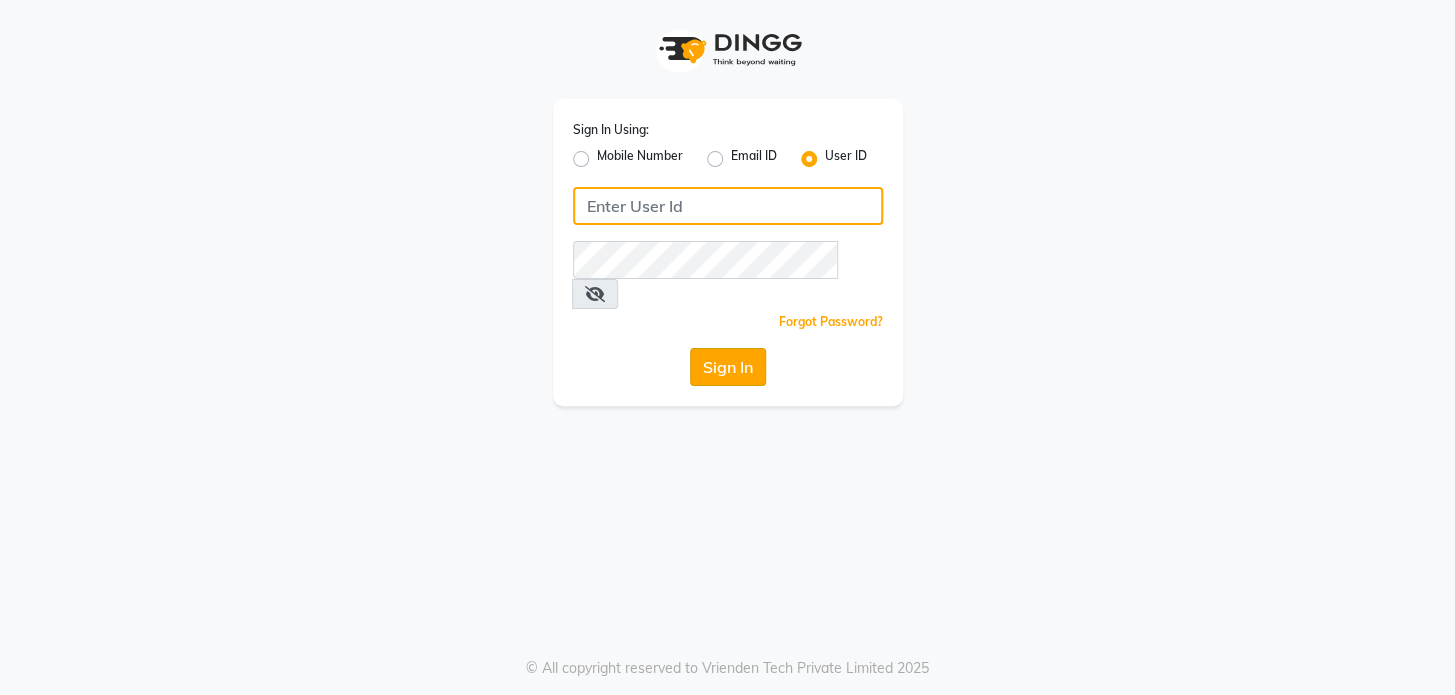 type on "preetzsglam" 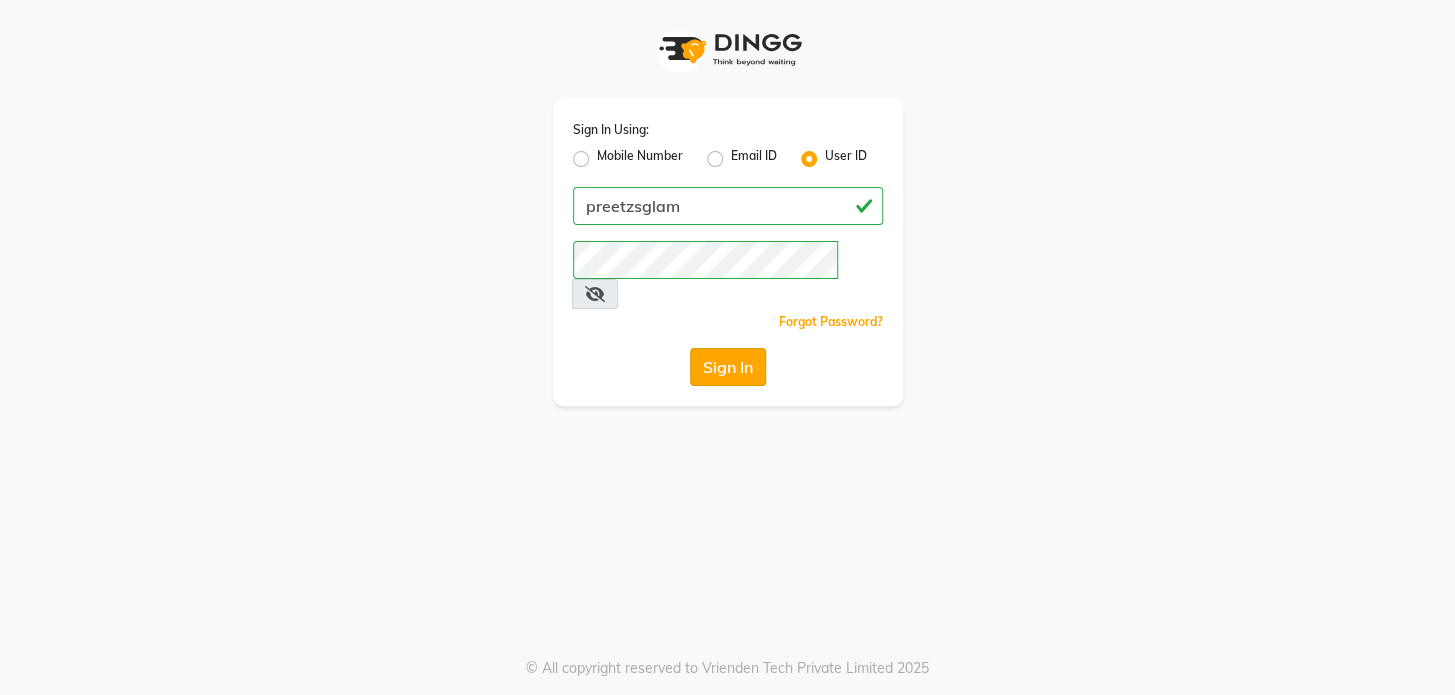 click on "Sign In" 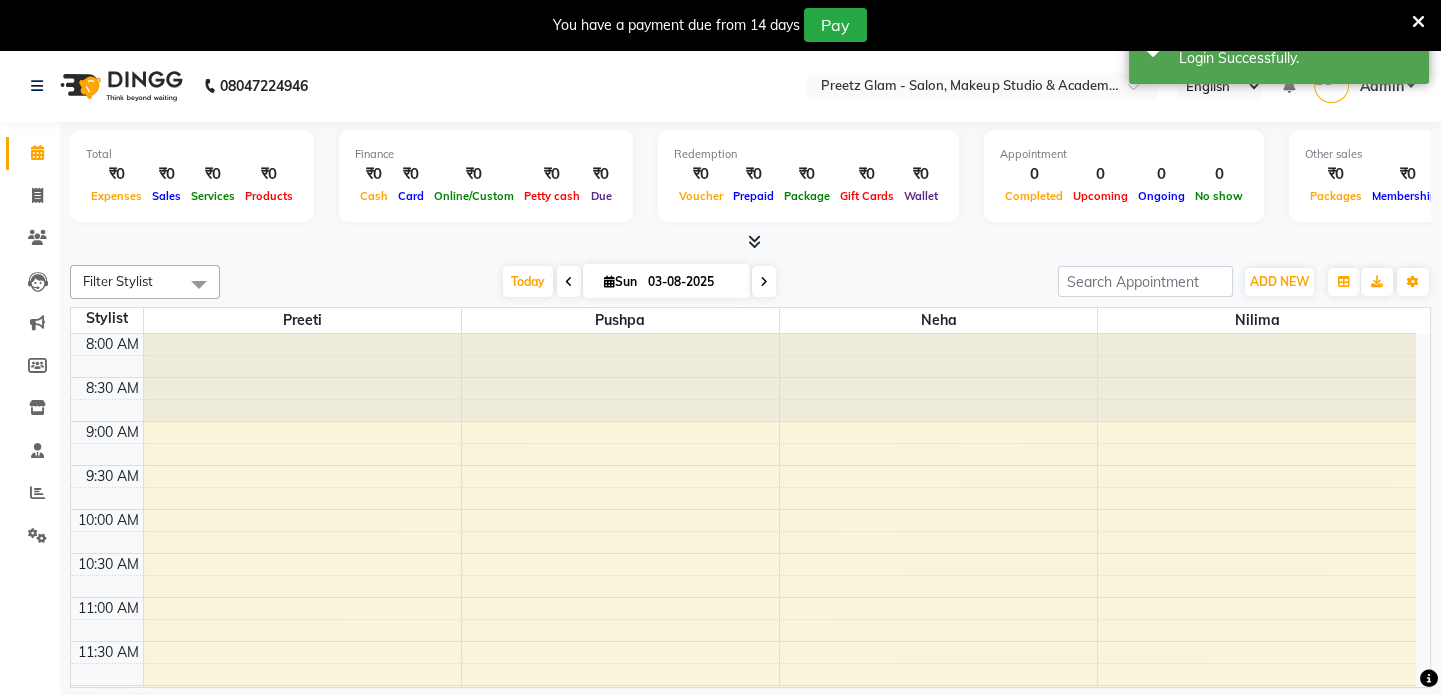 click at bounding box center (1418, 22) 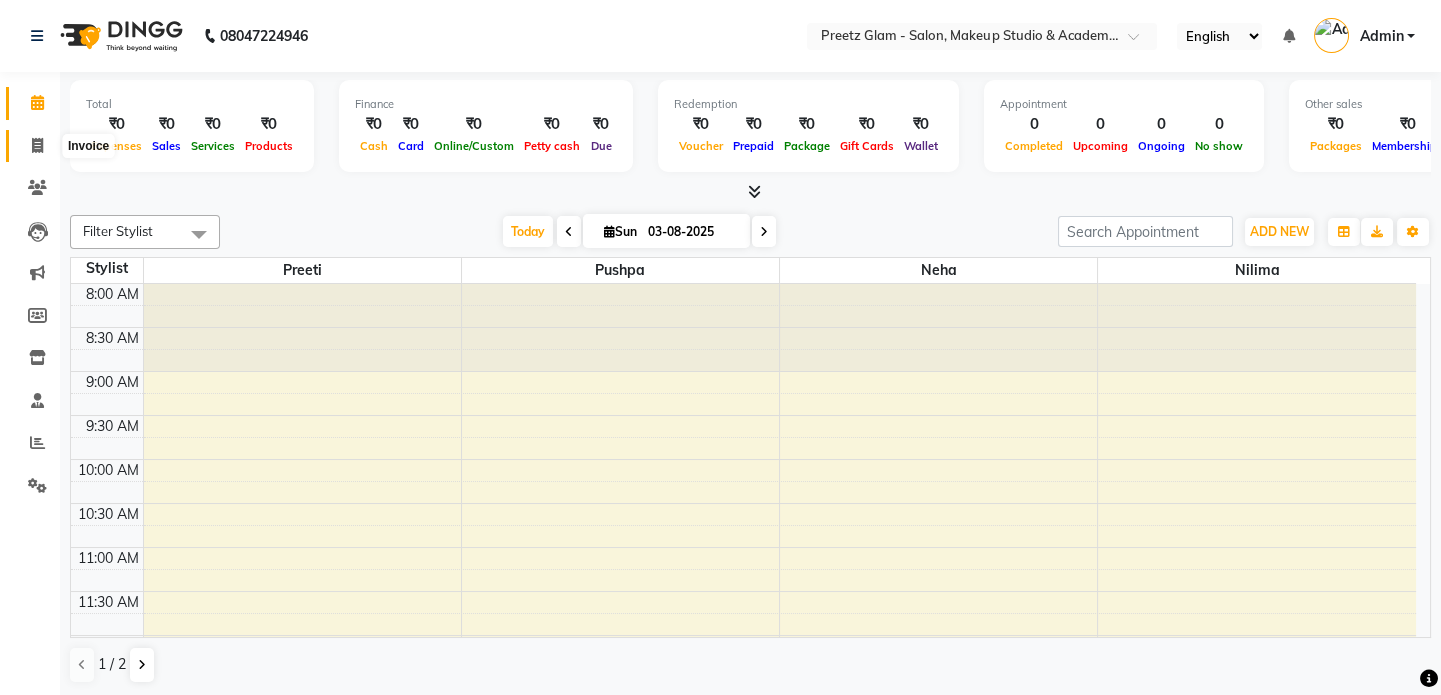 click 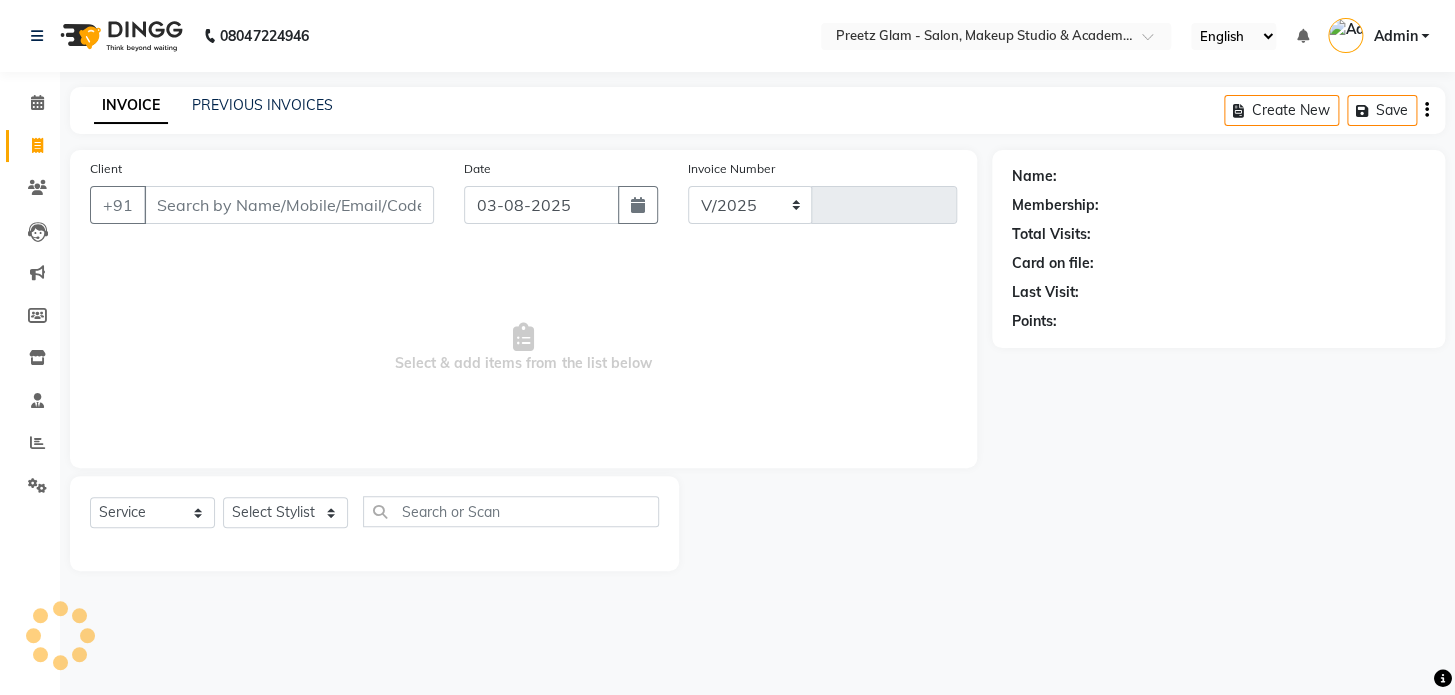 select on "4263" 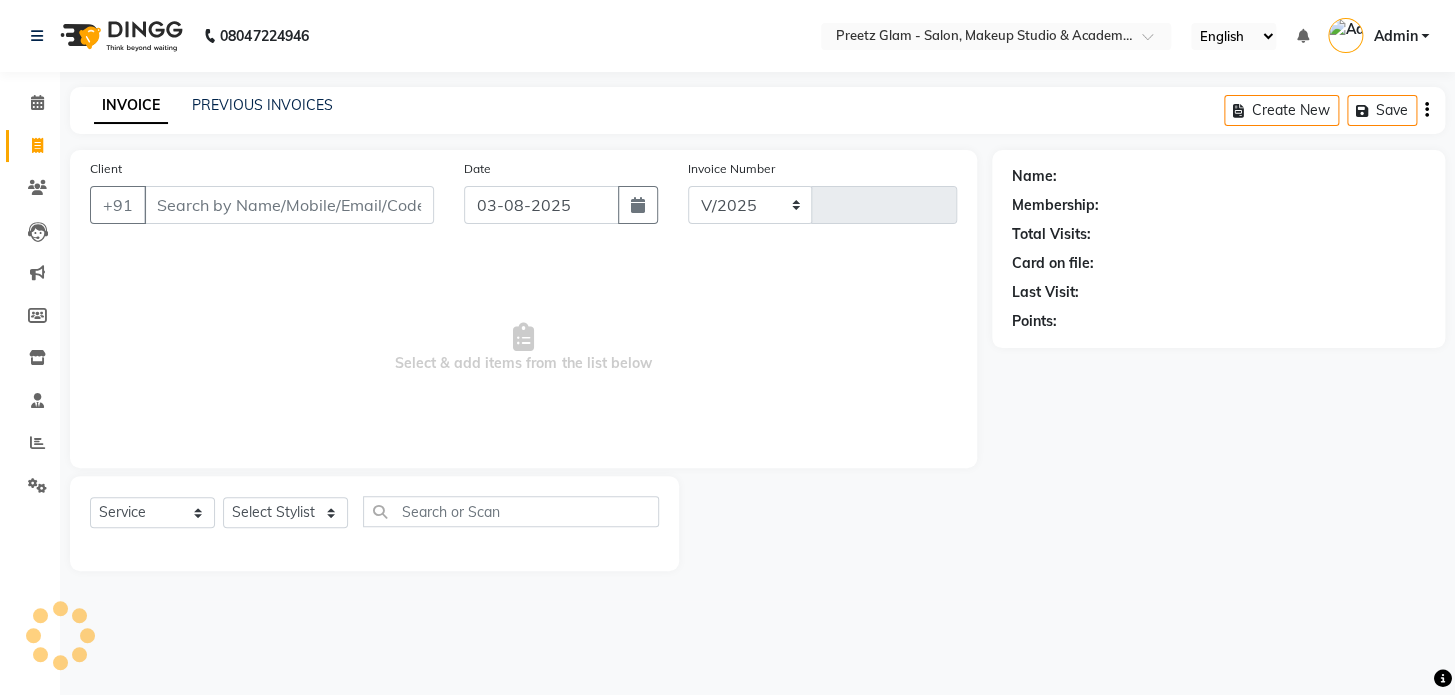 type on "0719" 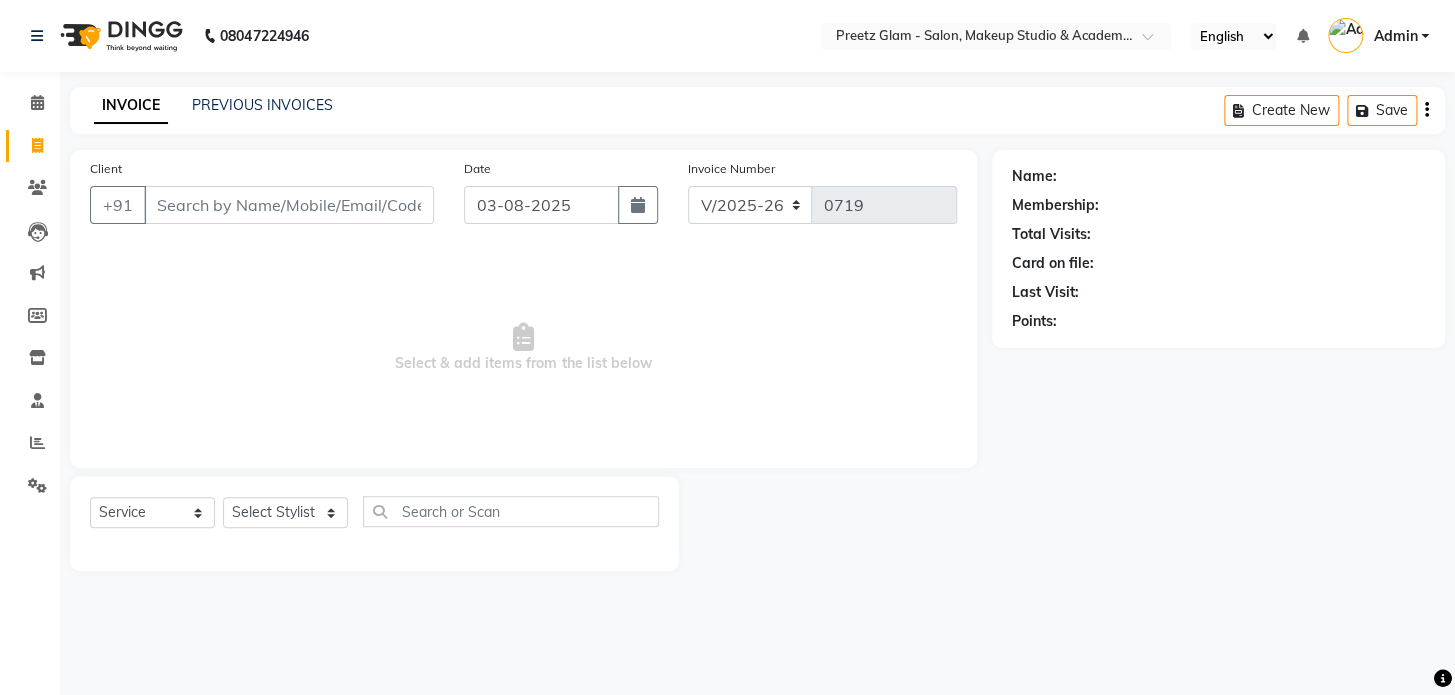 scroll, scrollTop: 0, scrollLeft: 0, axis: both 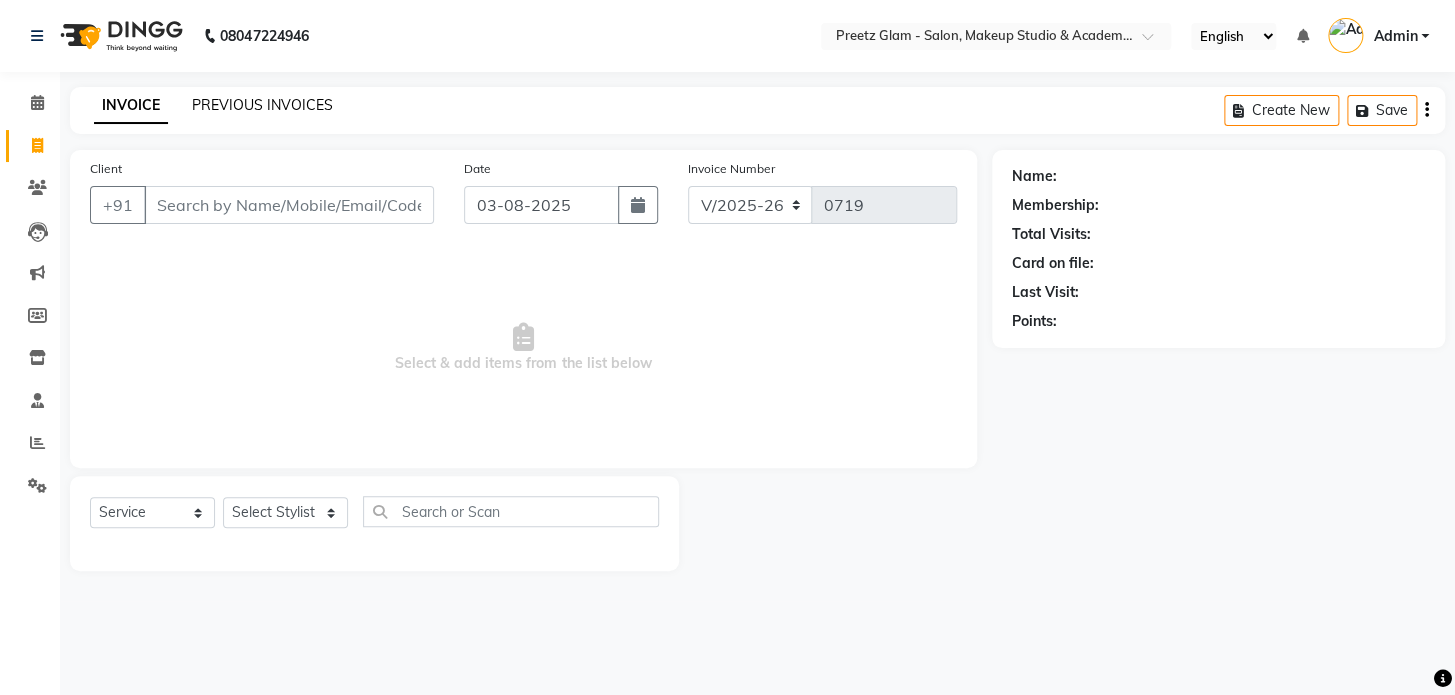 click on "PREVIOUS INVOICES" 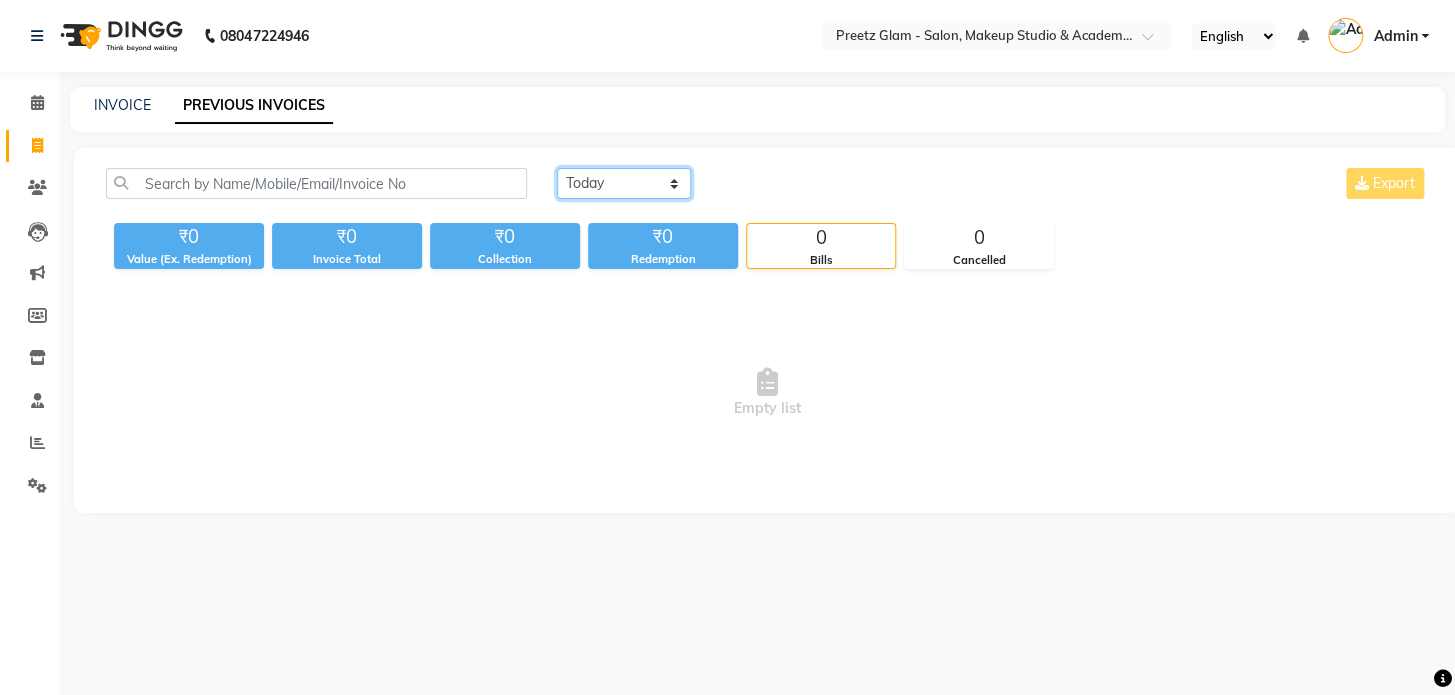 click on "Today Yesterday Custom Range" 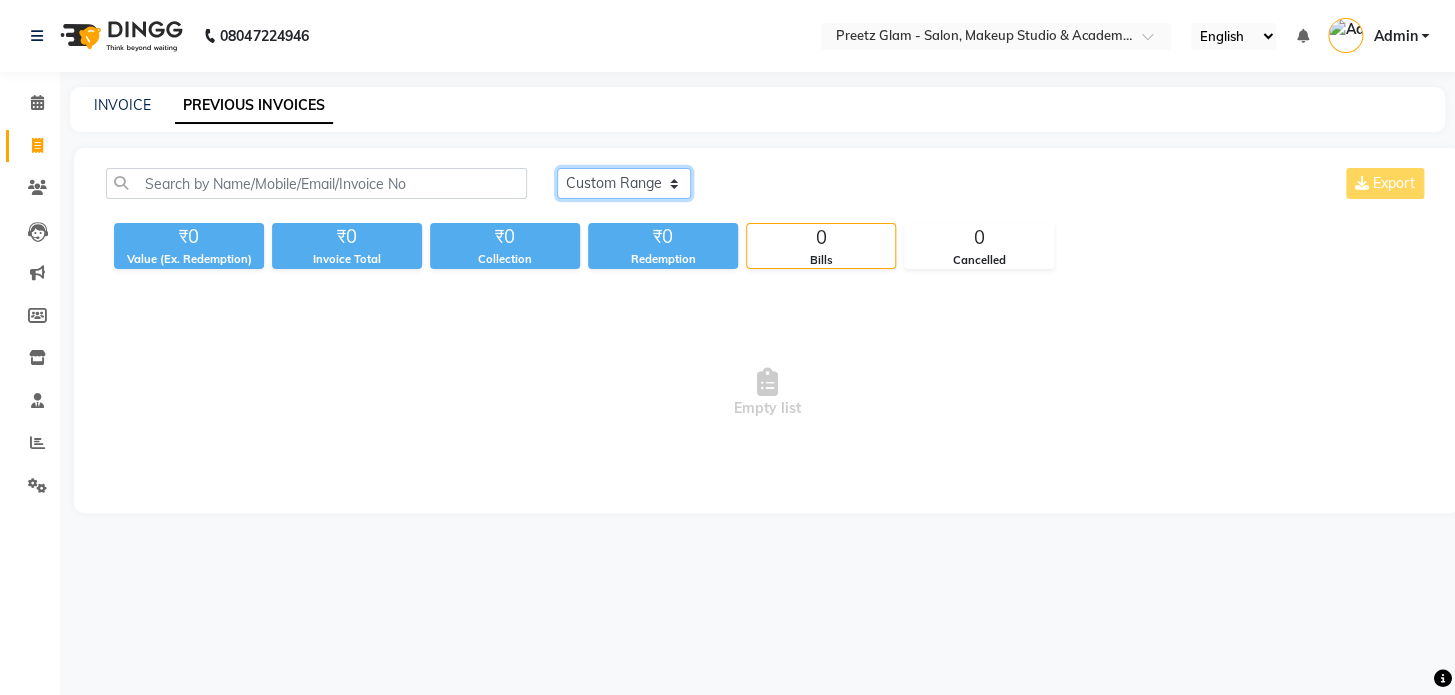 click on "Today Yesterday Custom Range" 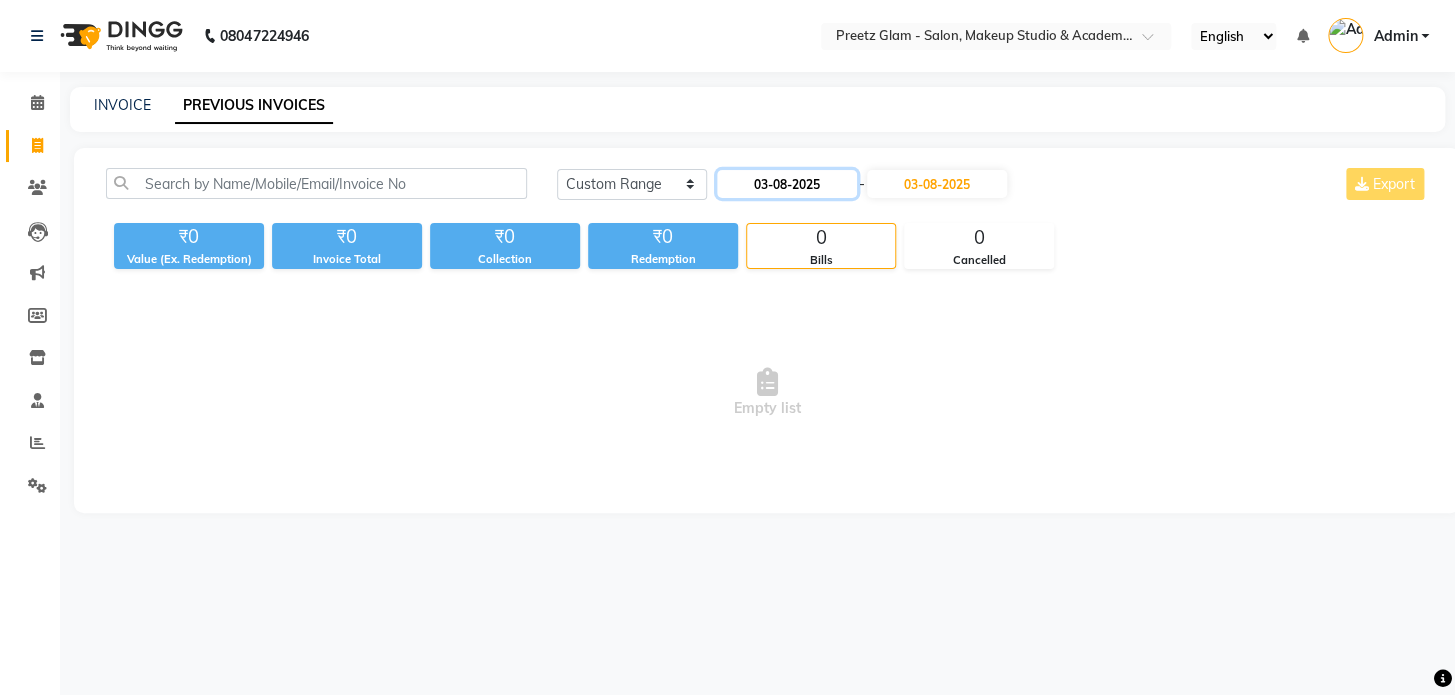 click on "03-08-2025" 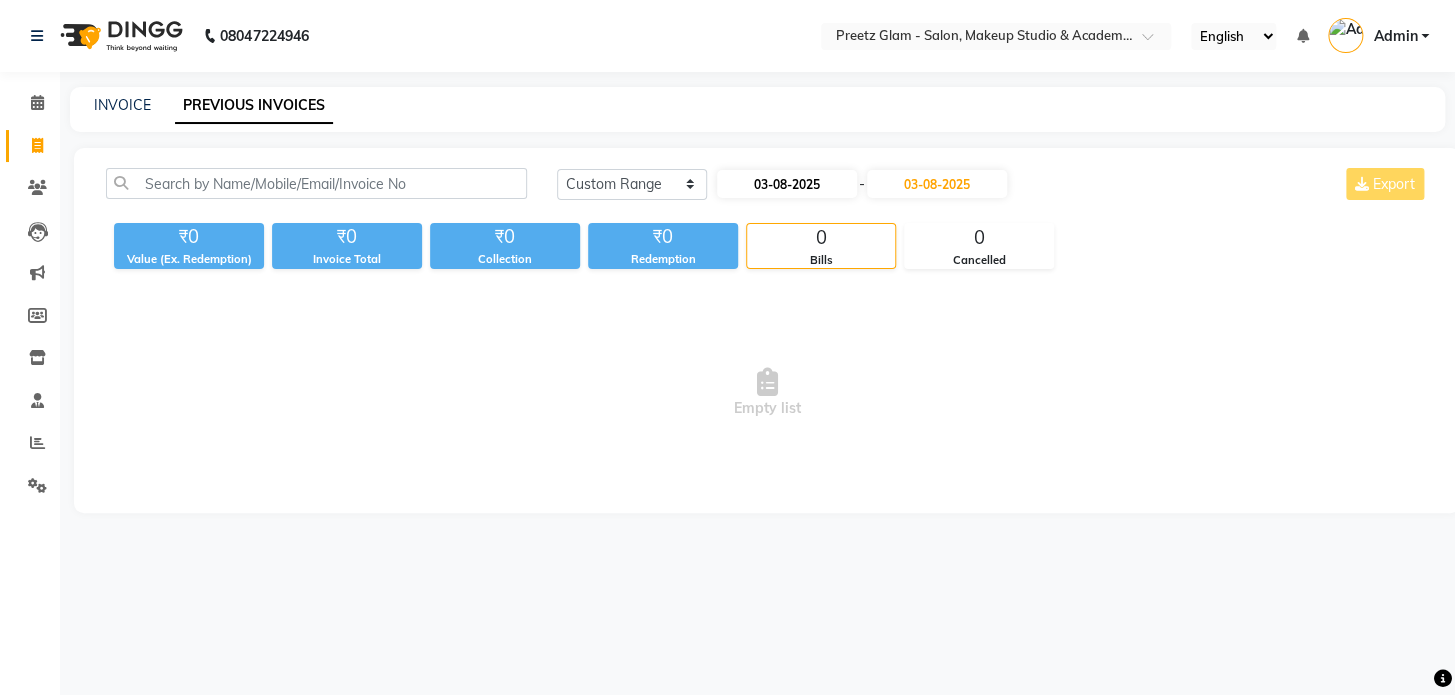 select on "8" 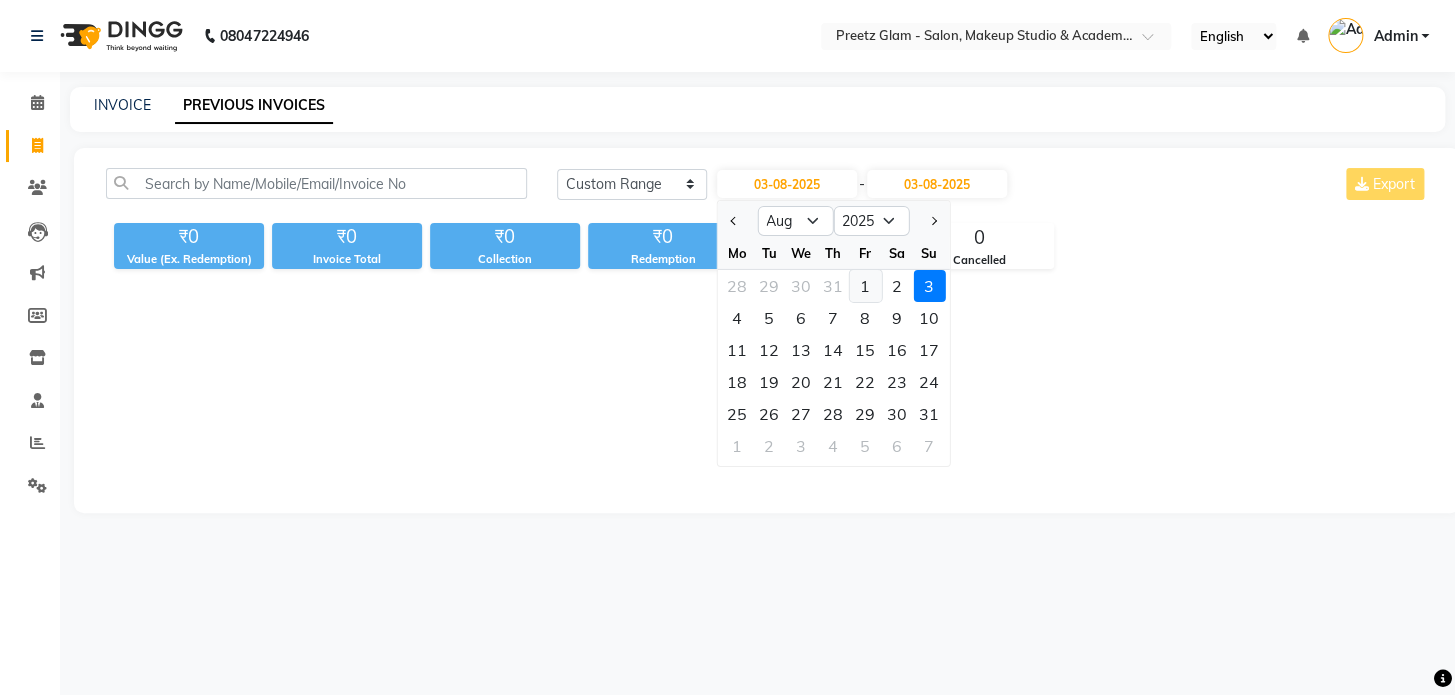 click on "1" 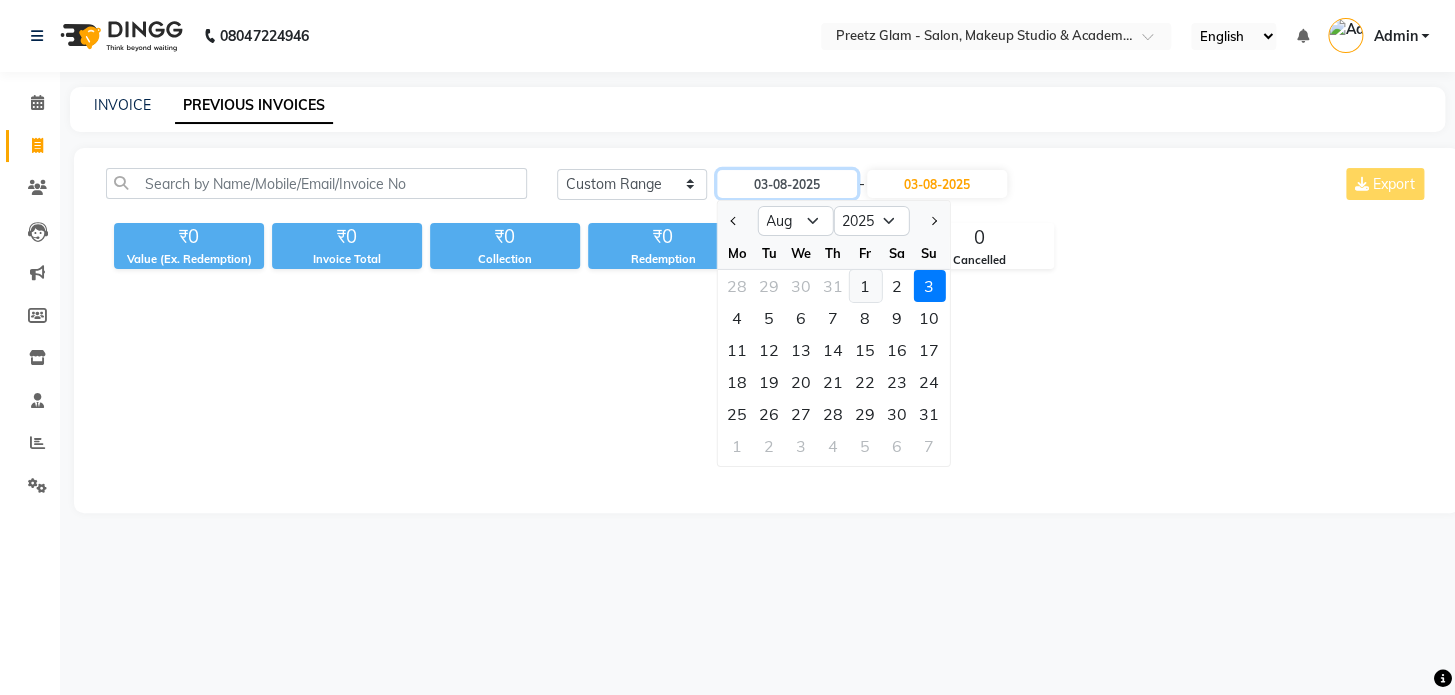 type on "01-08-2025" 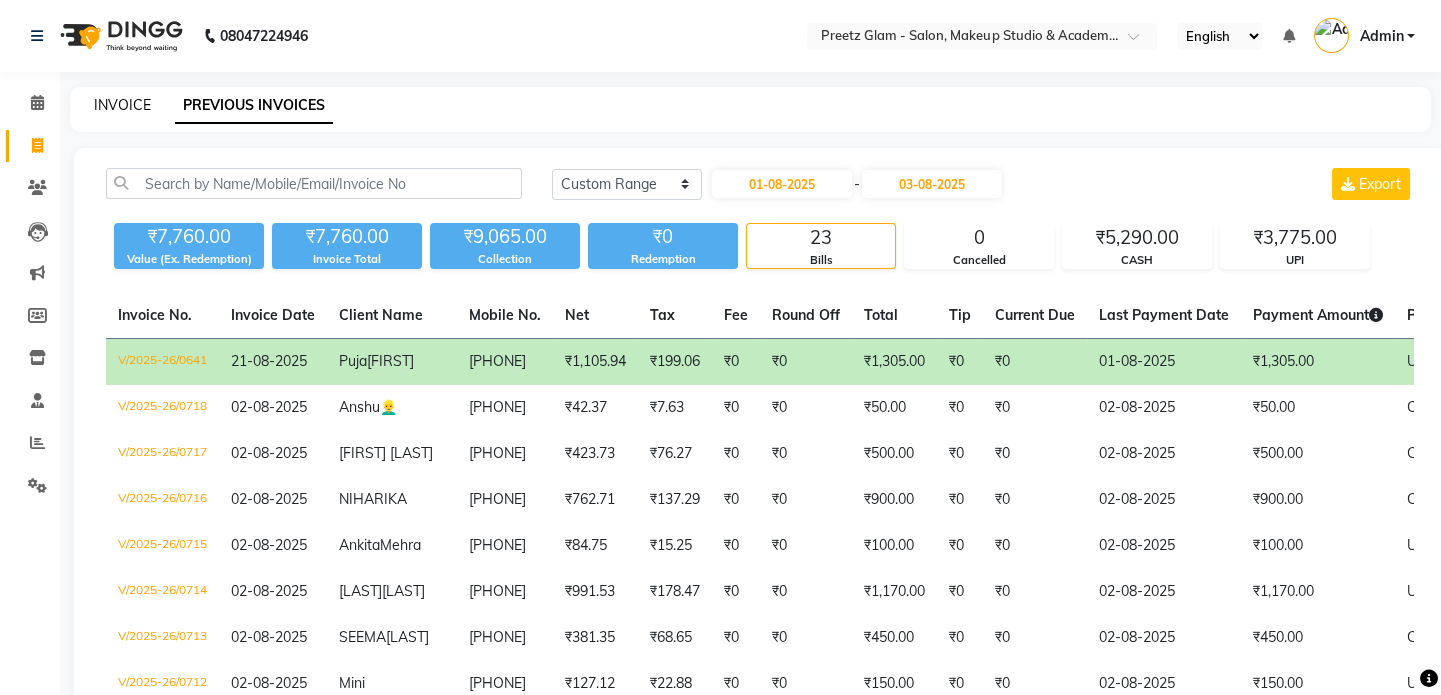 click on "INVOICE" 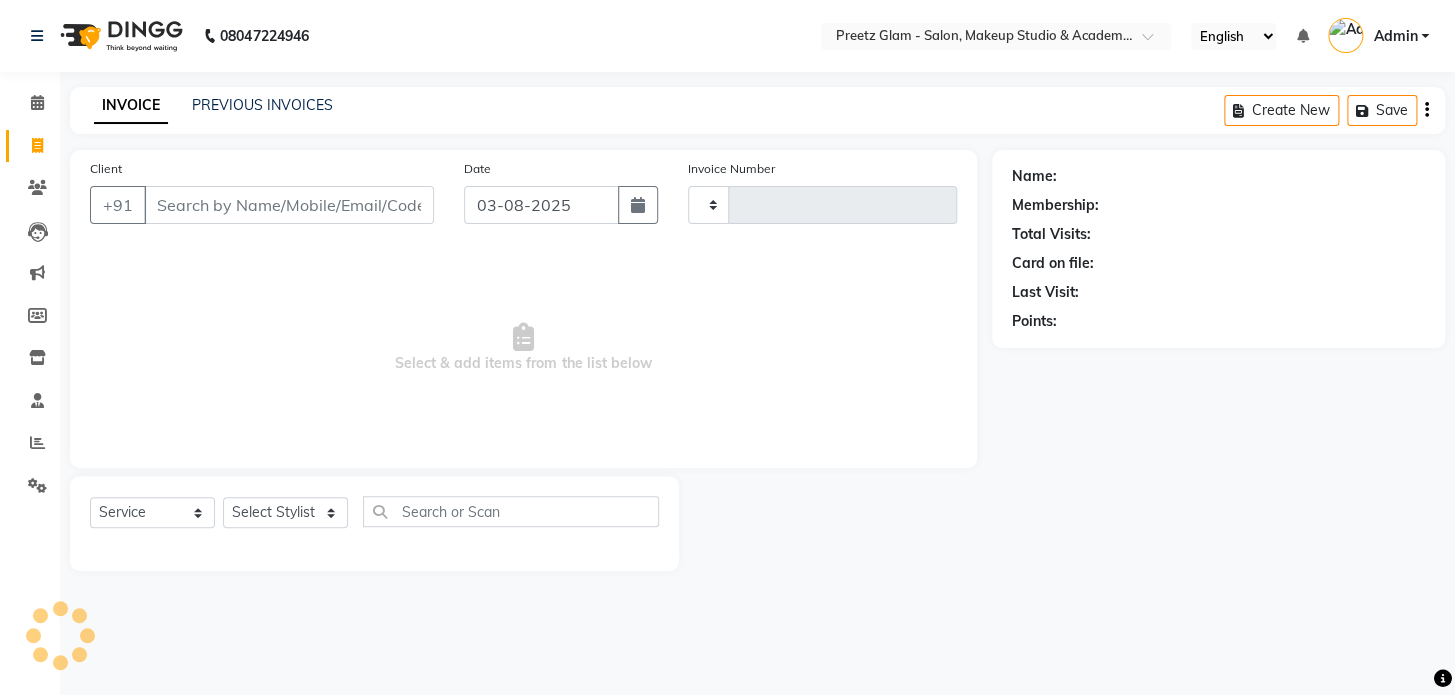 type on "0719" 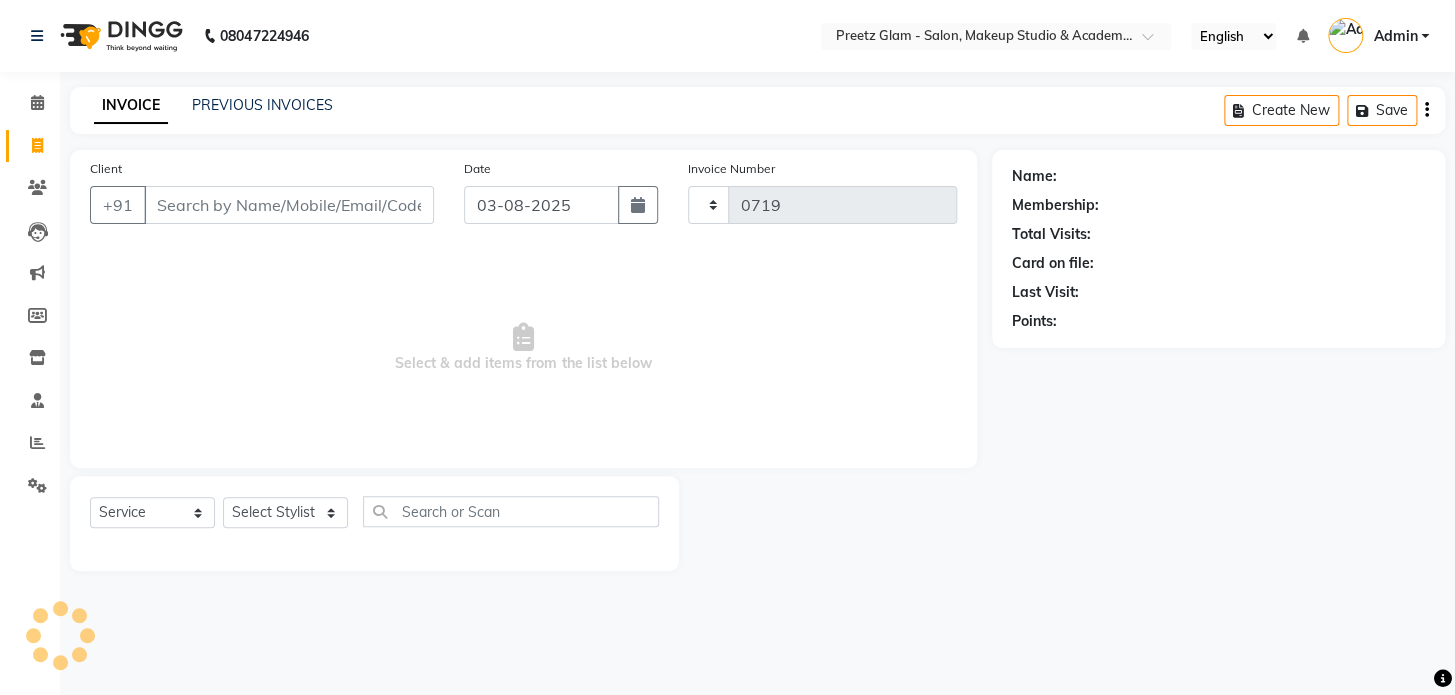 select on "4263" 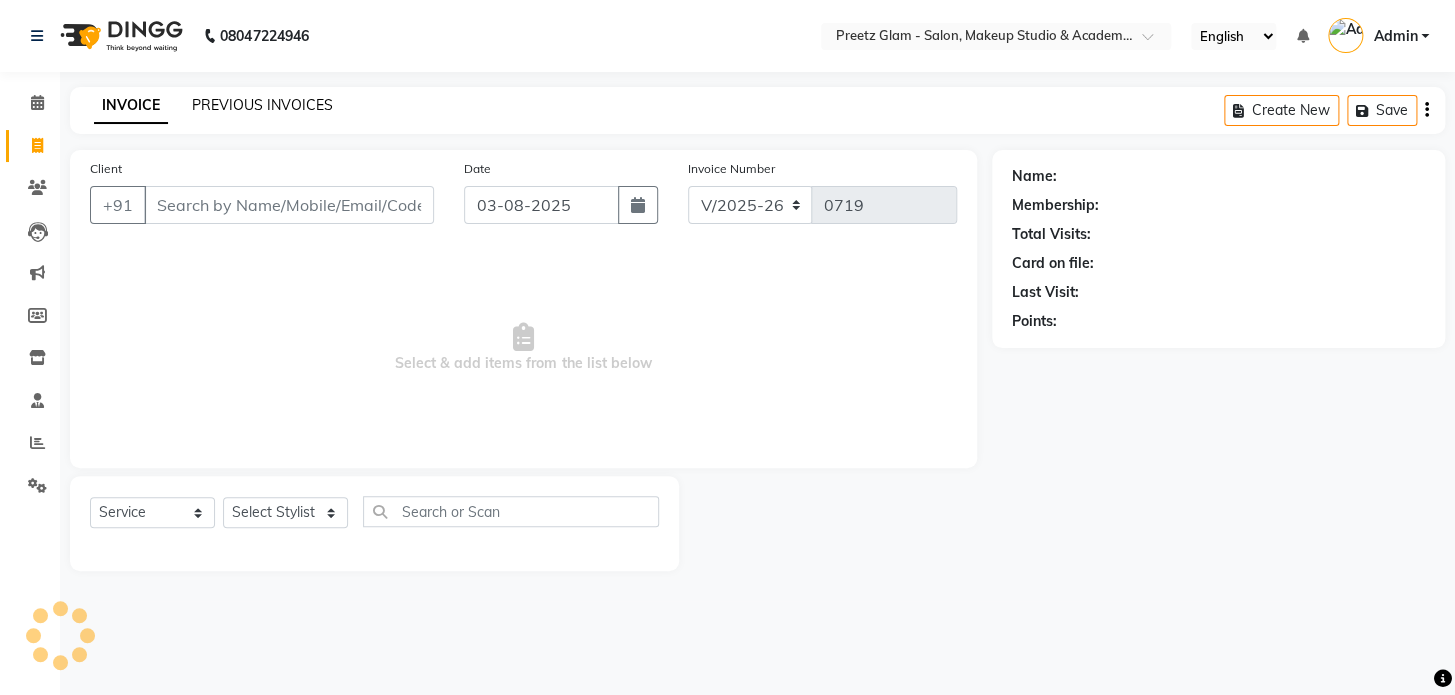 click on "PREVIOUS INVOICES" 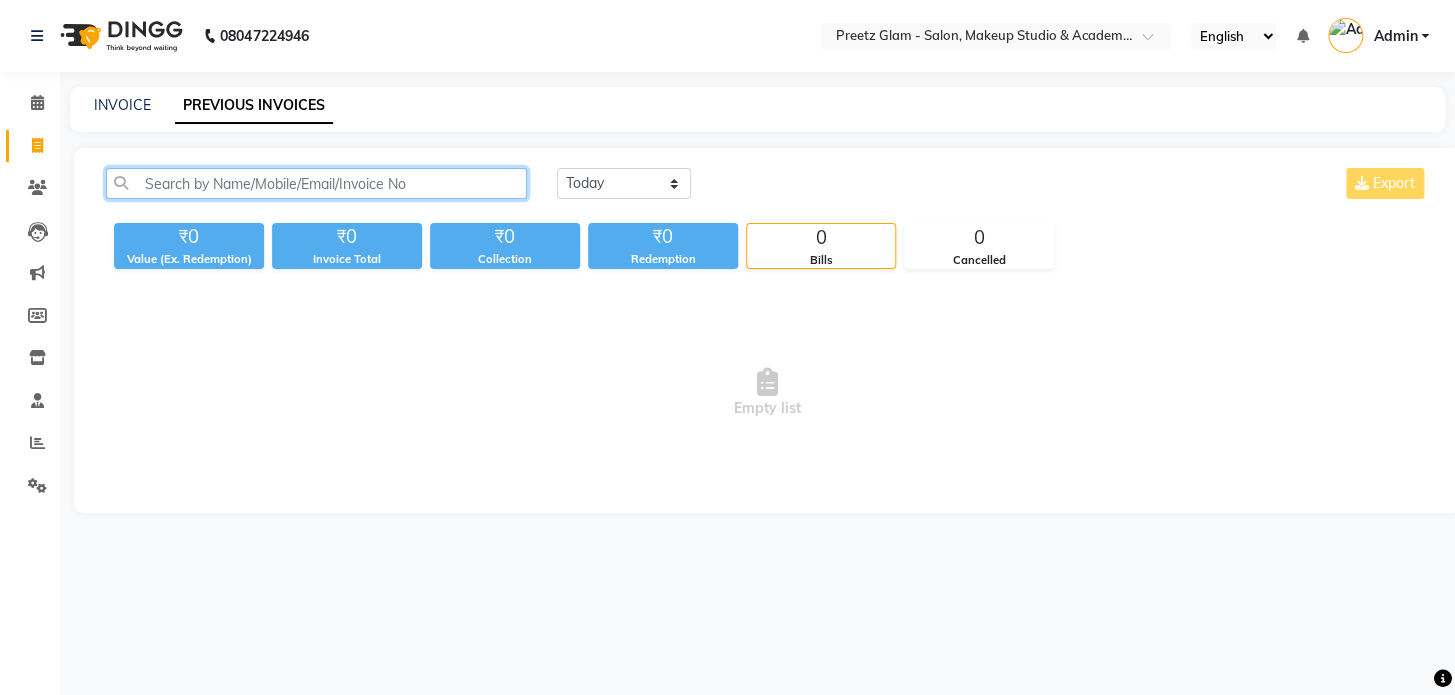 click 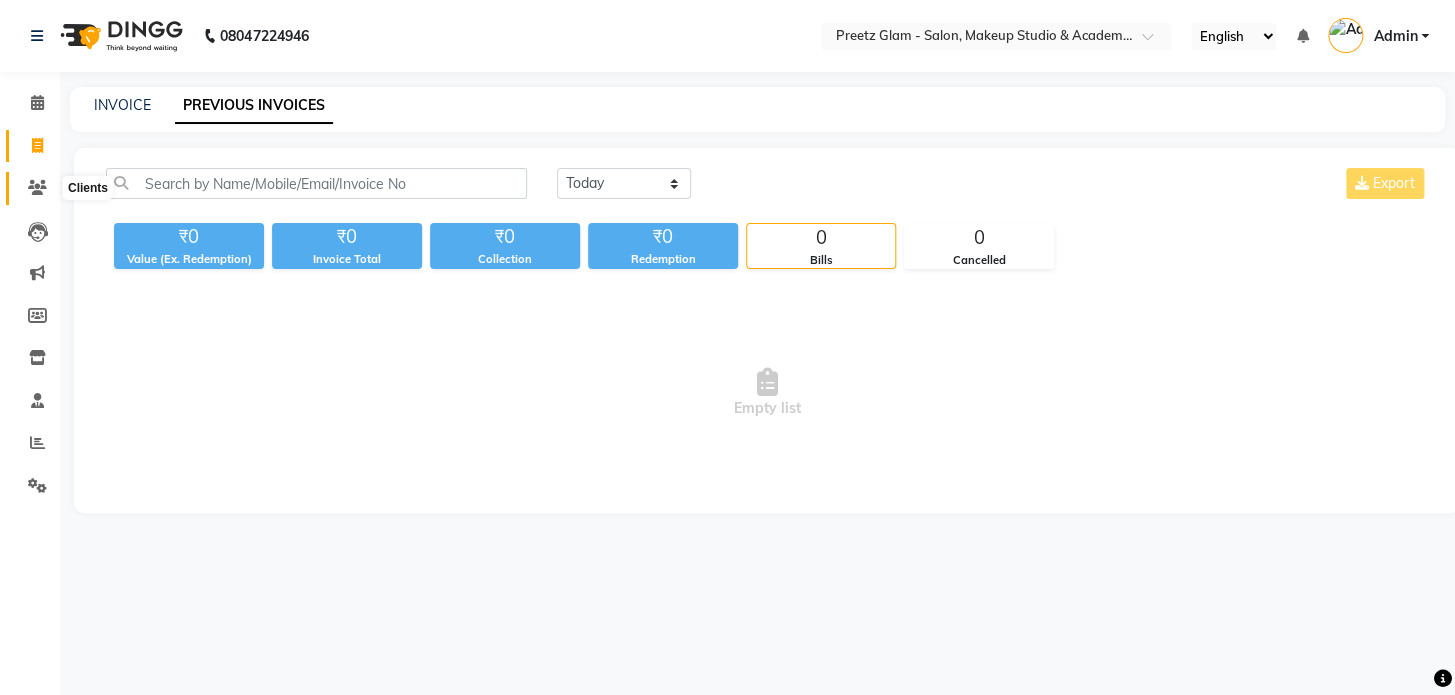 click 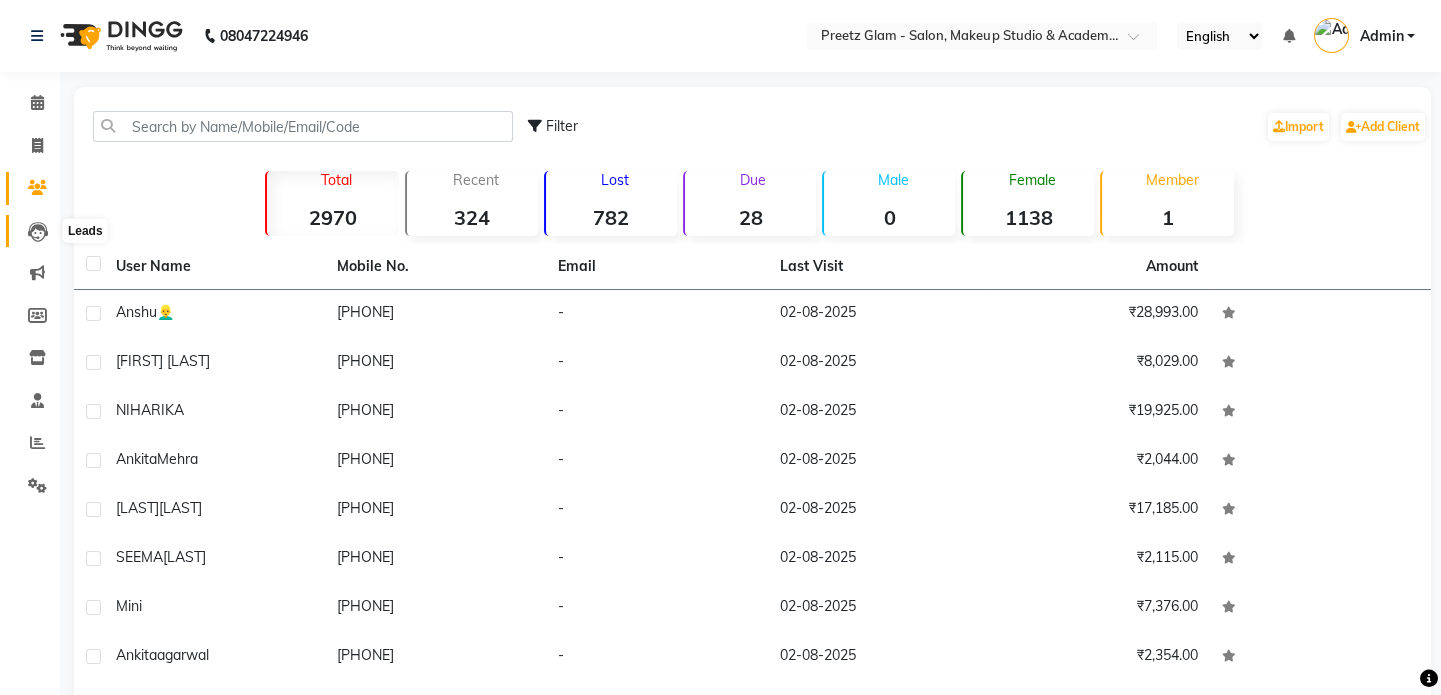 click 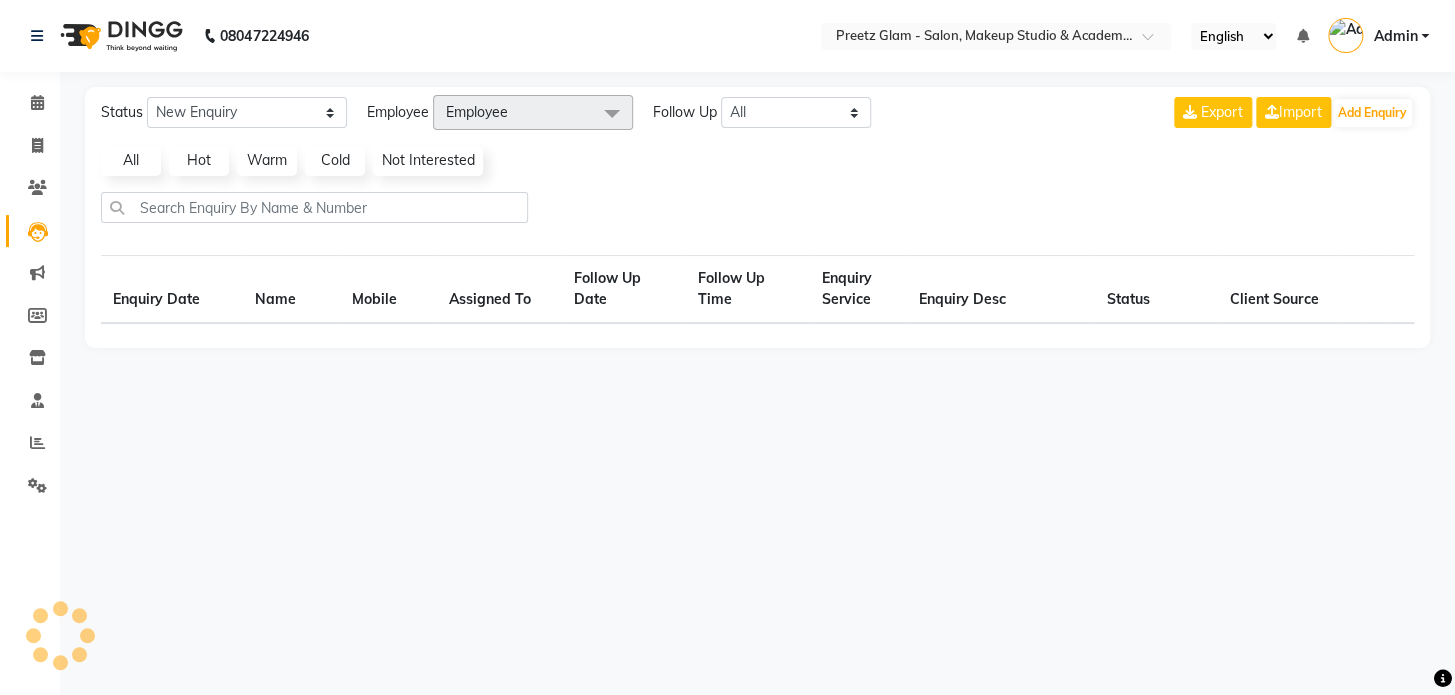 select on "10" 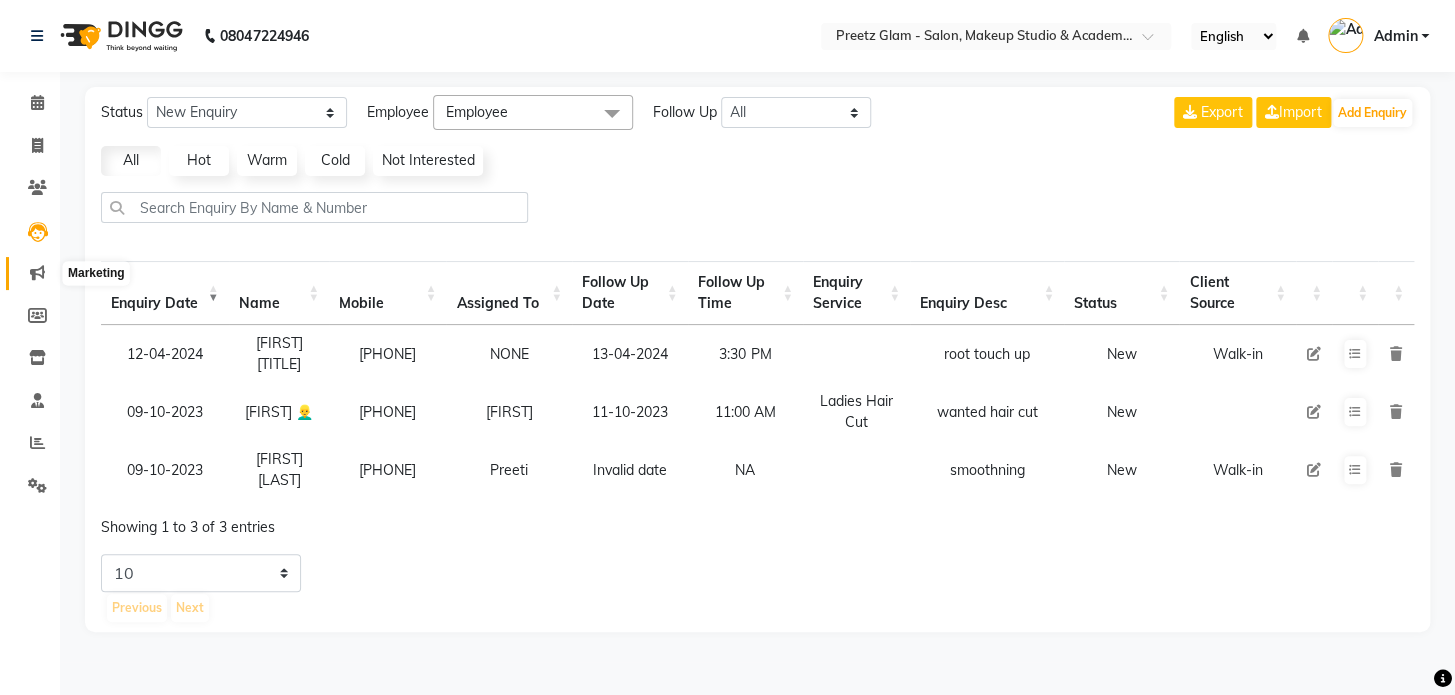 click 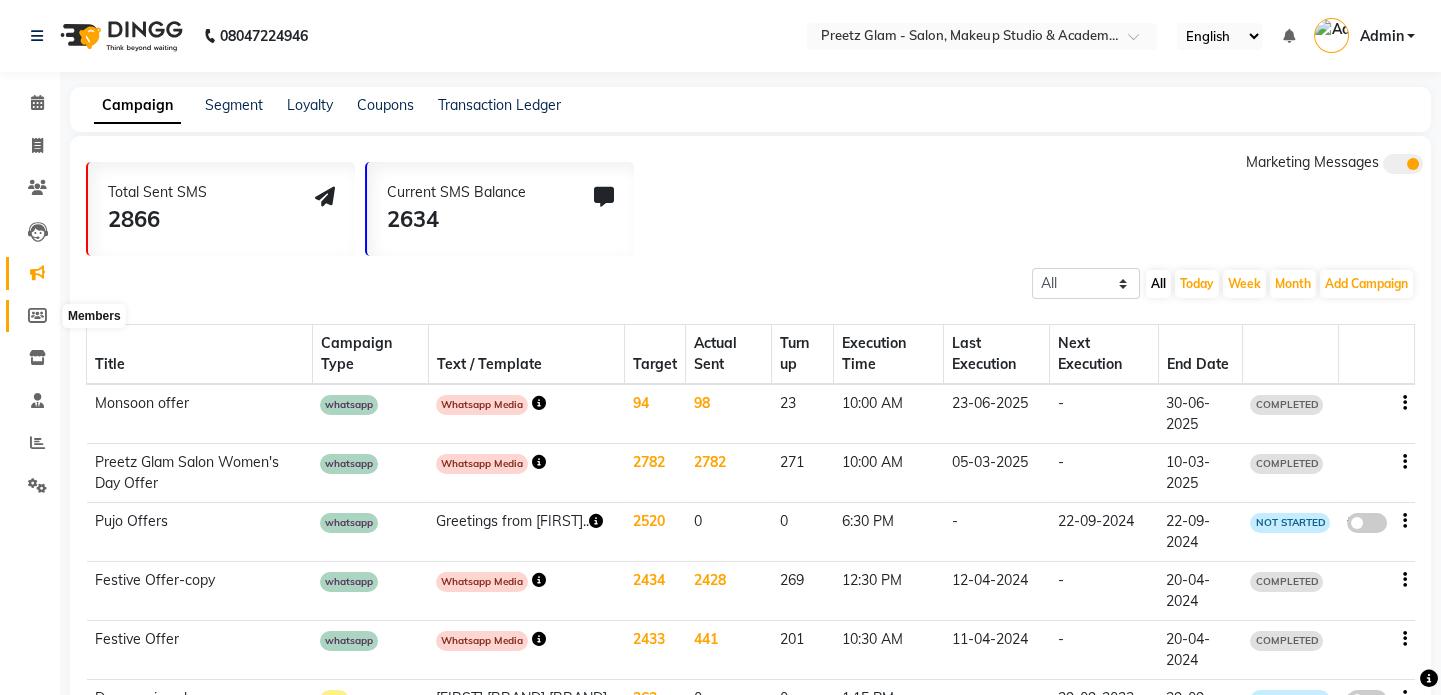 click 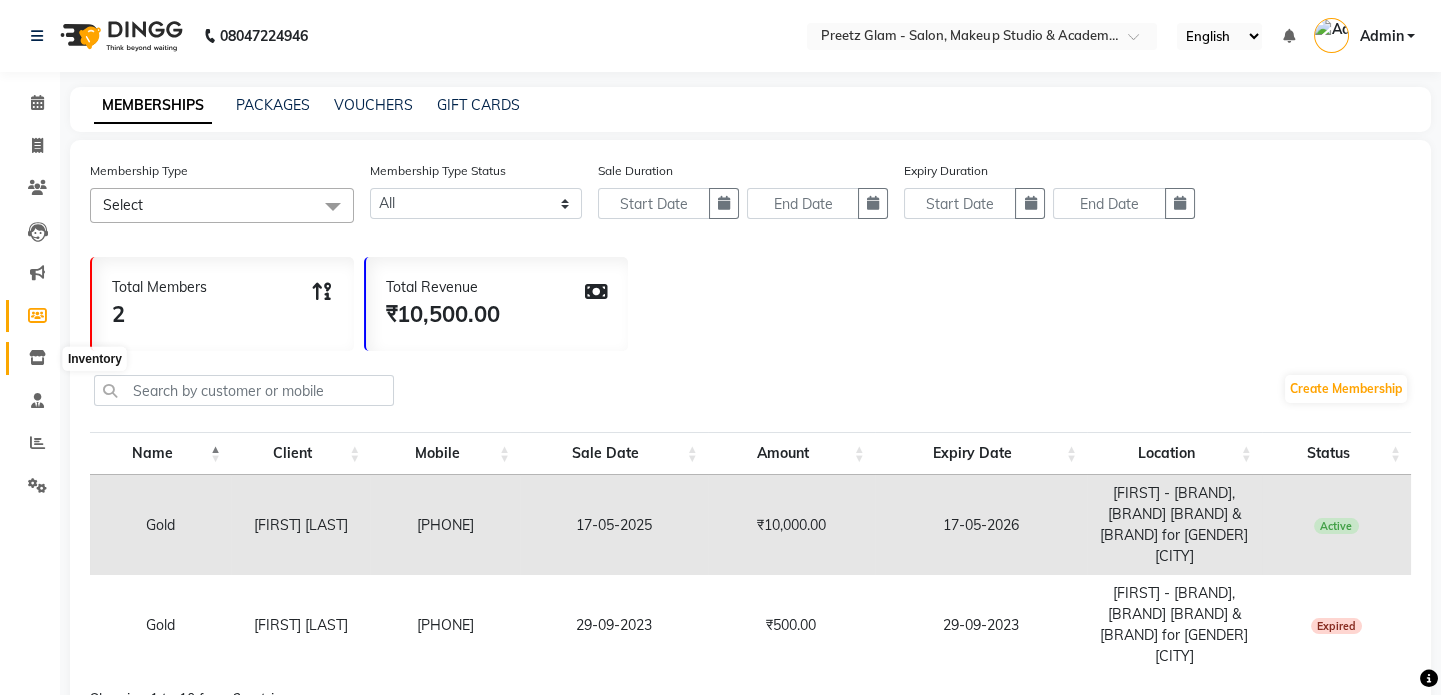 click 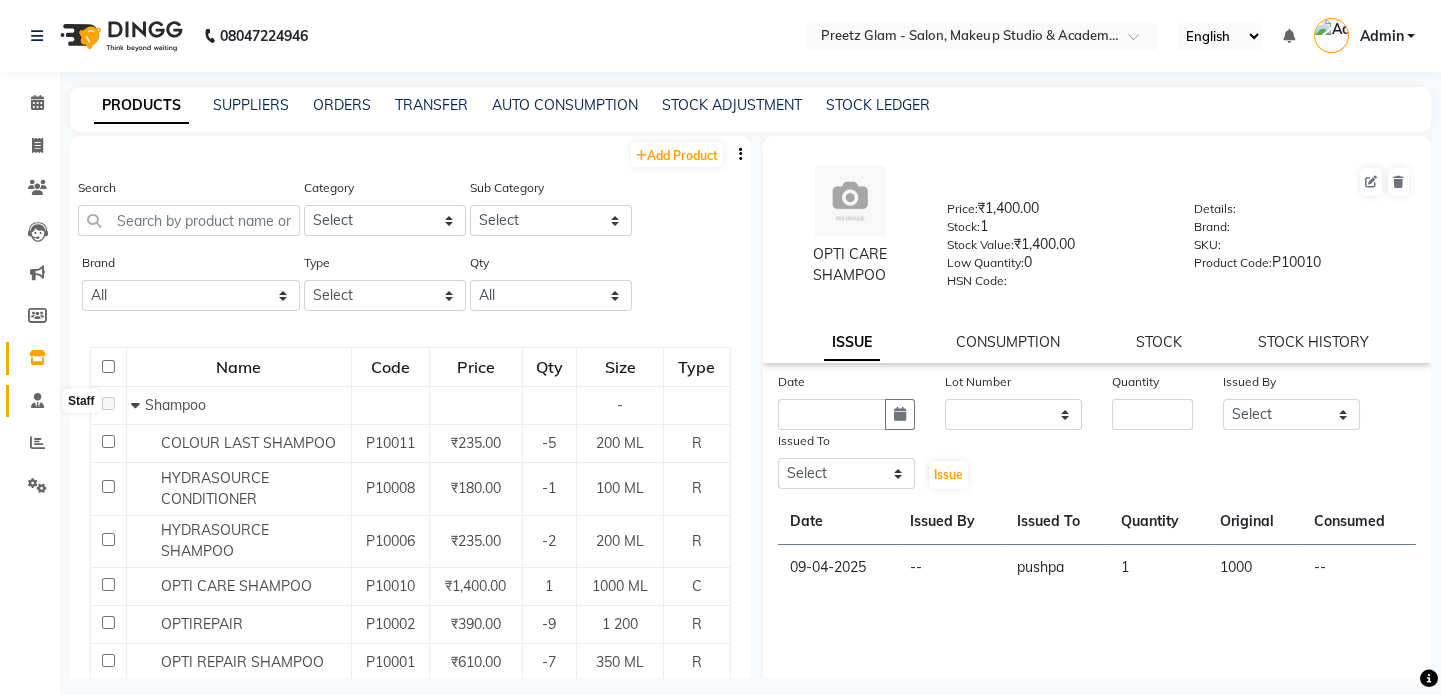 click 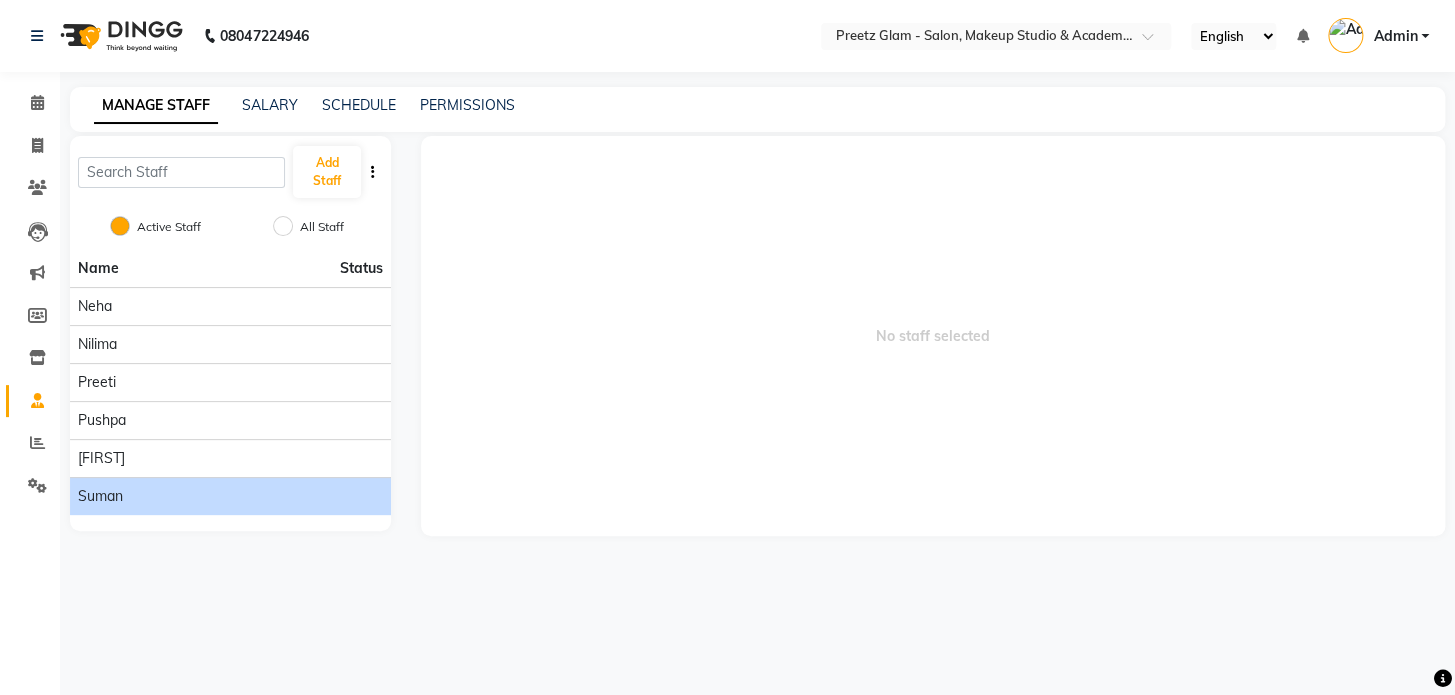 click on "suman" 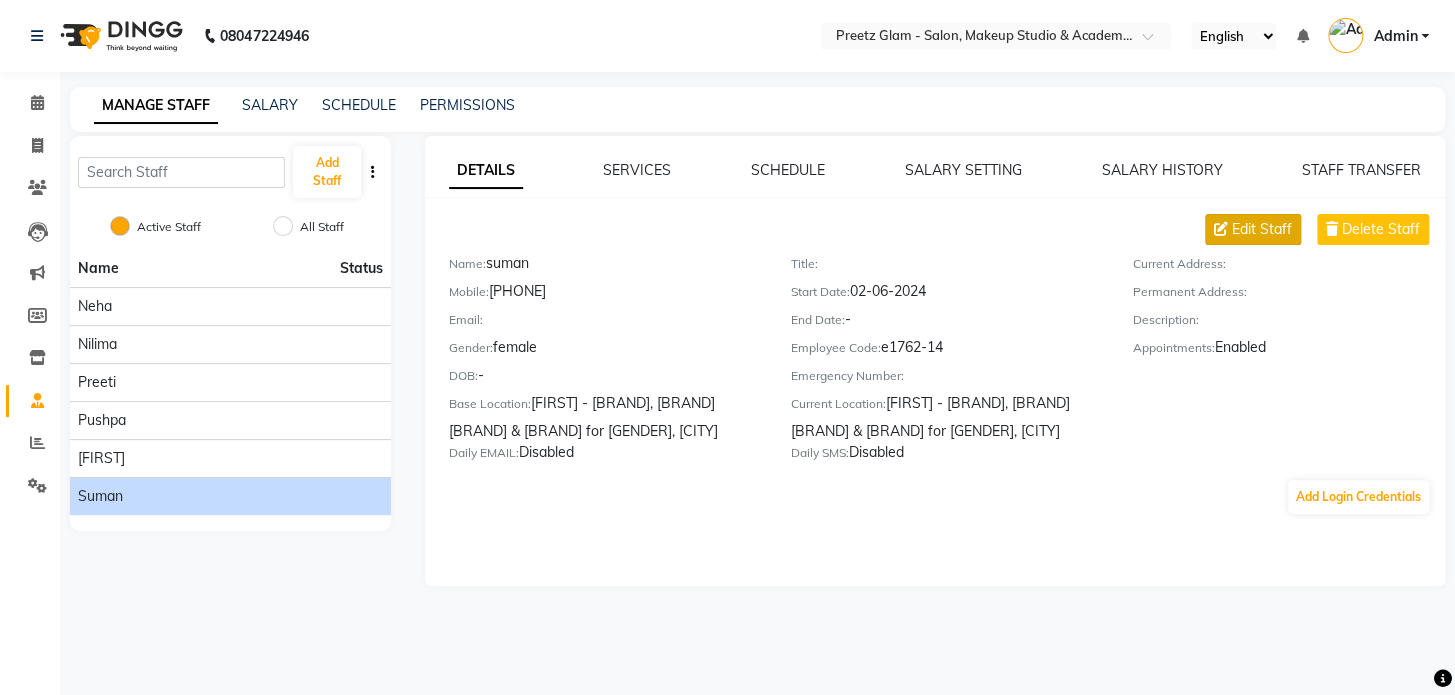 click on "Edit Staff" 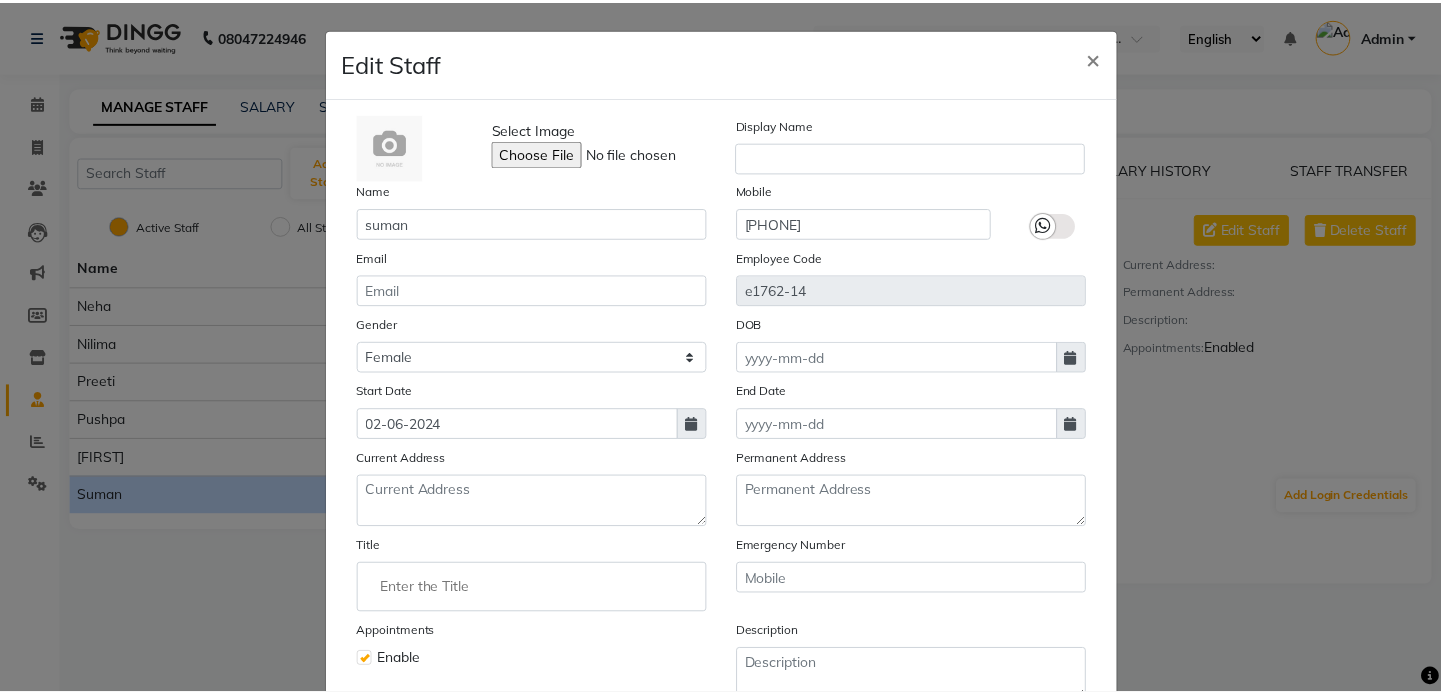 scroll, scrollTop: 190, scrollLeft: 0, axis: vertical 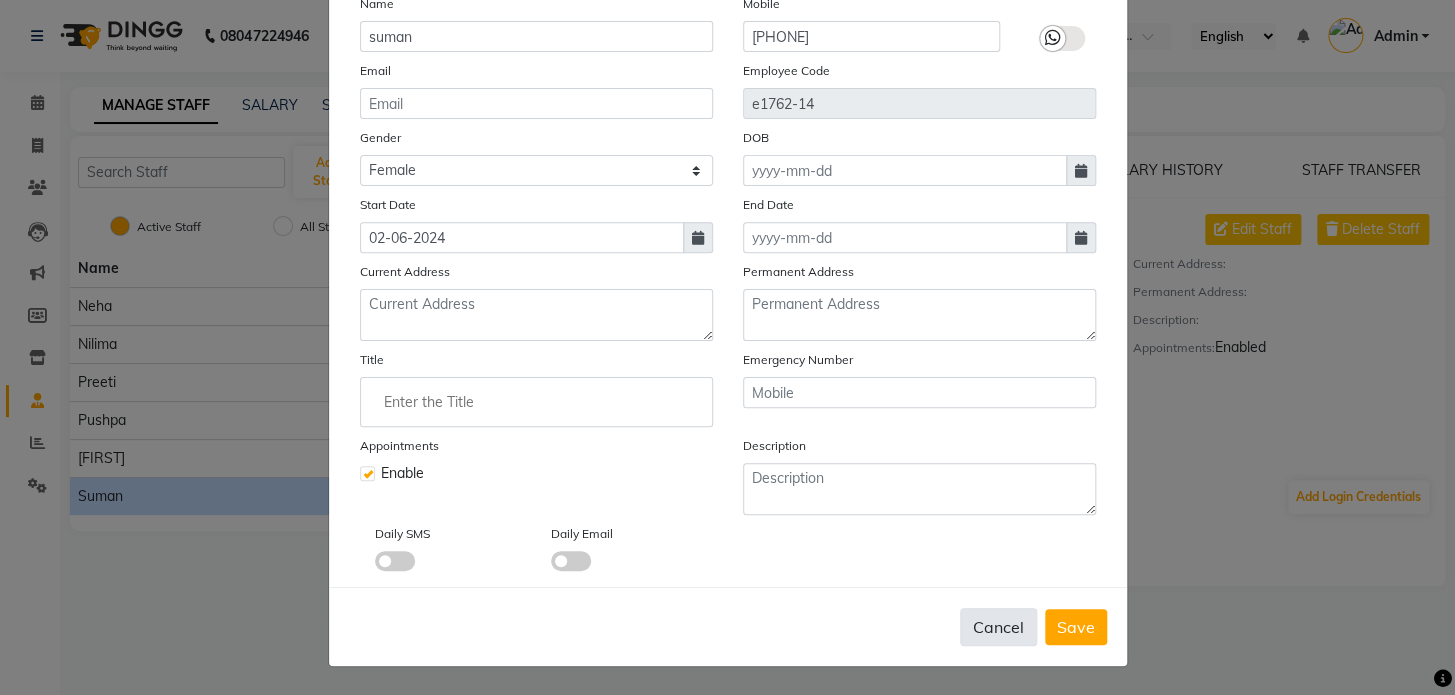 click on "Cancel" 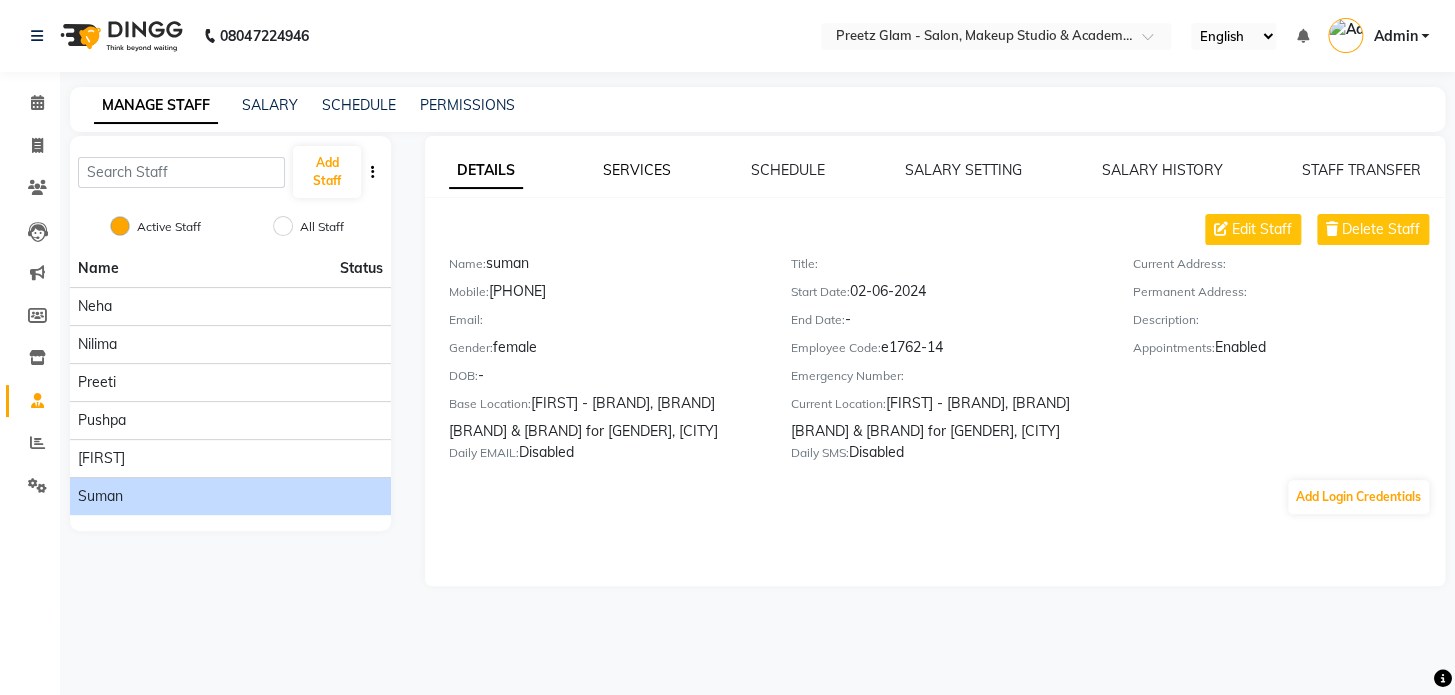 click on "SERVICES" 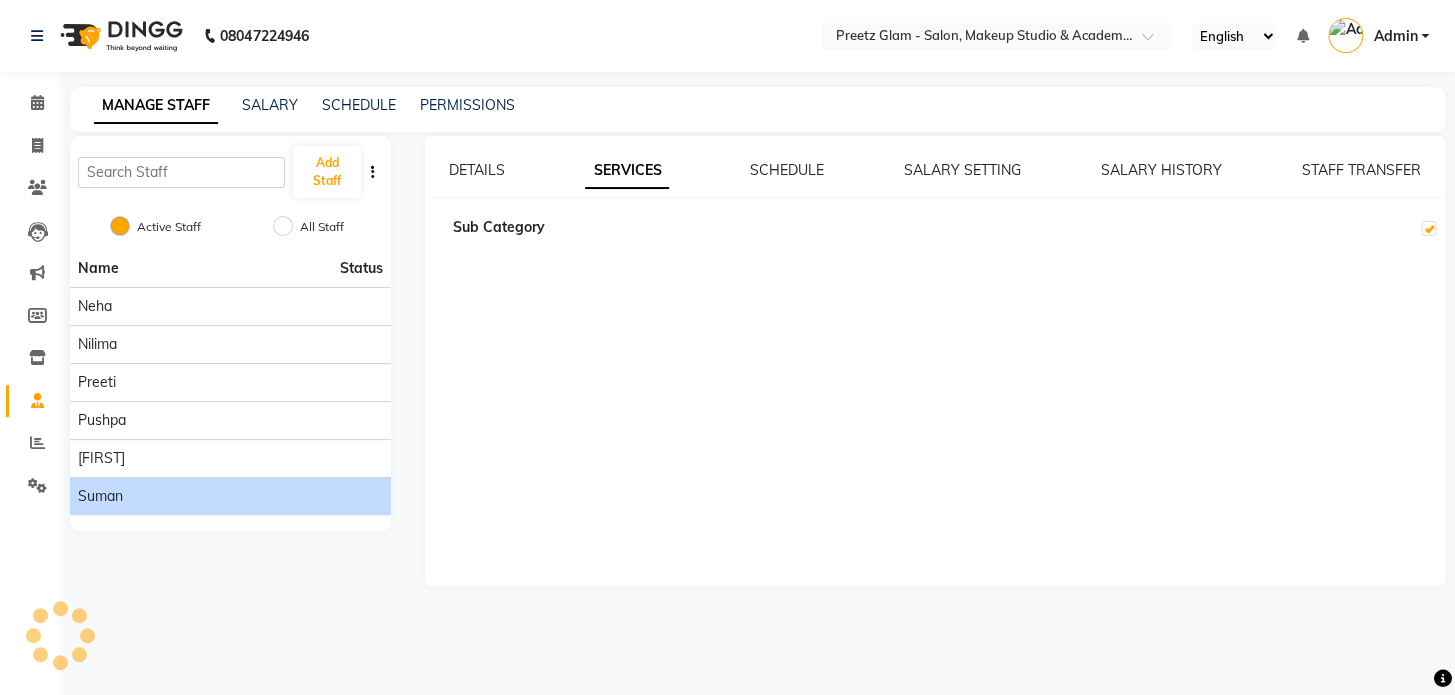 checkbox on "true" 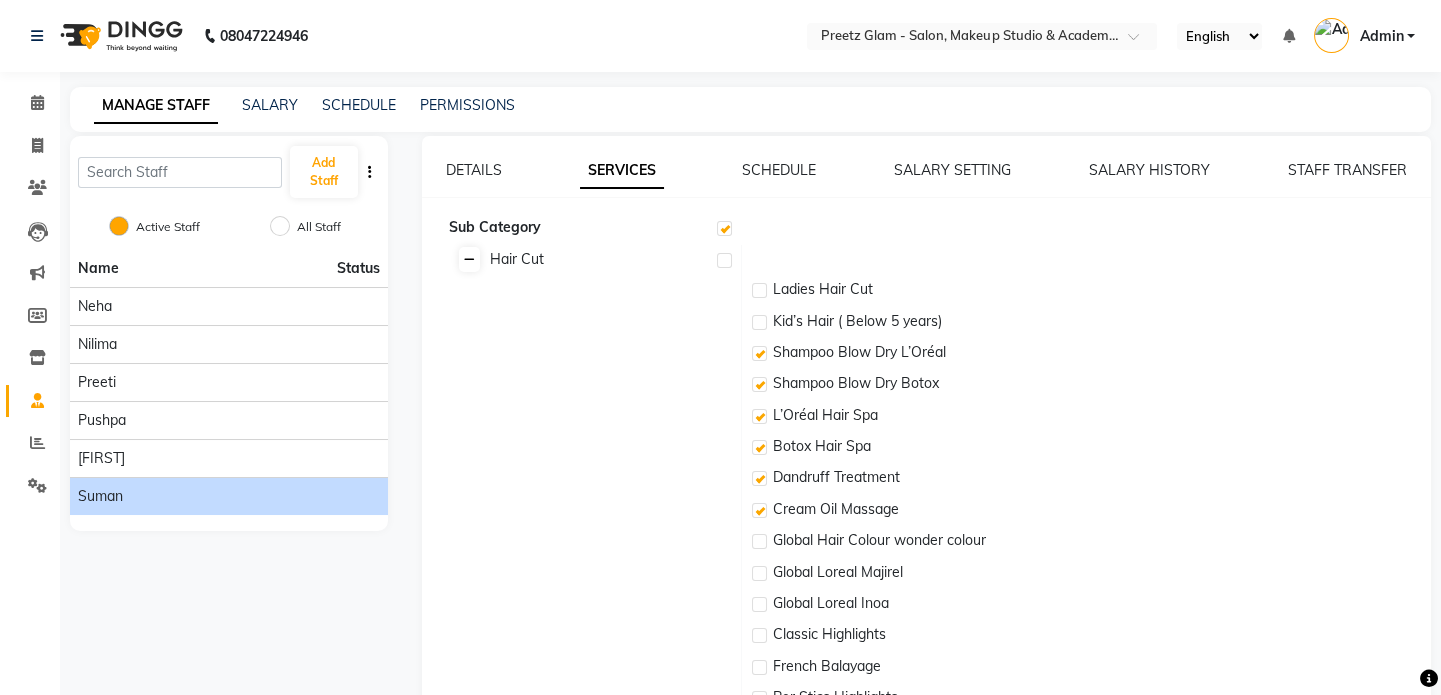 click 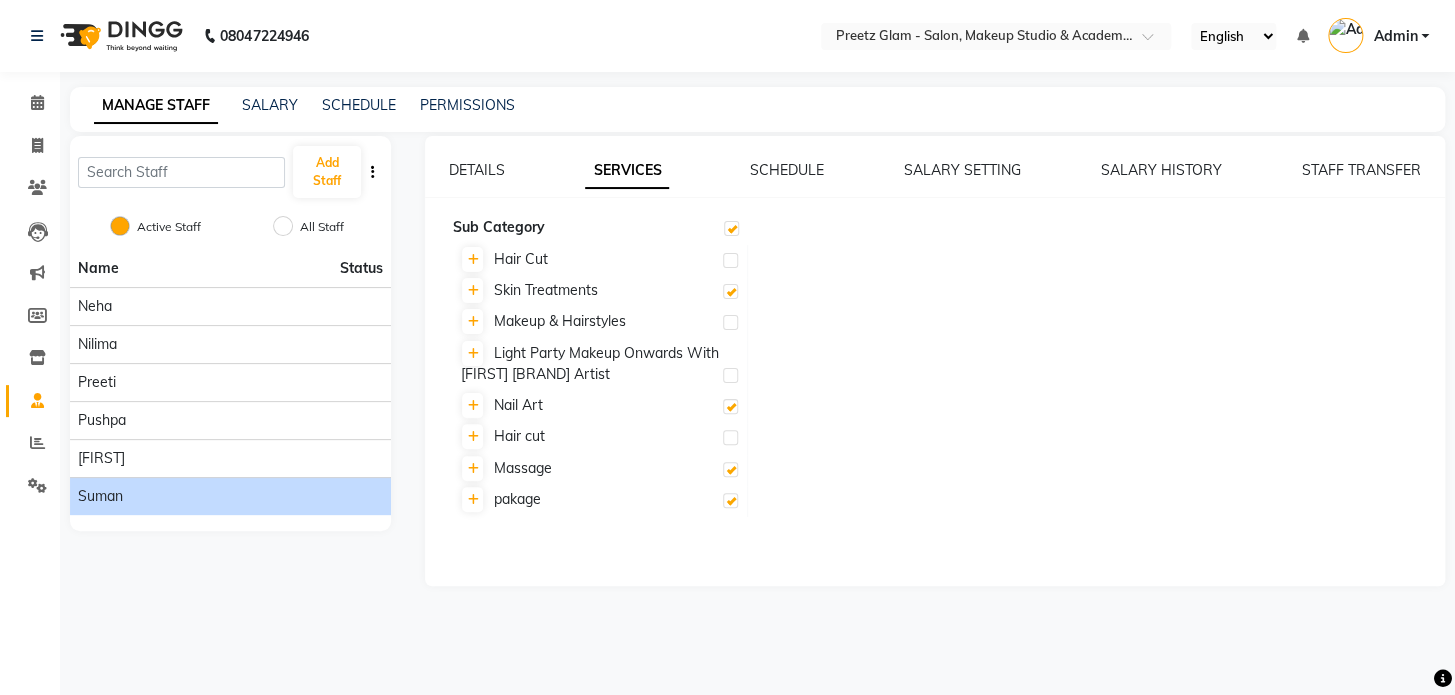 click at bounding box center (730, 260) 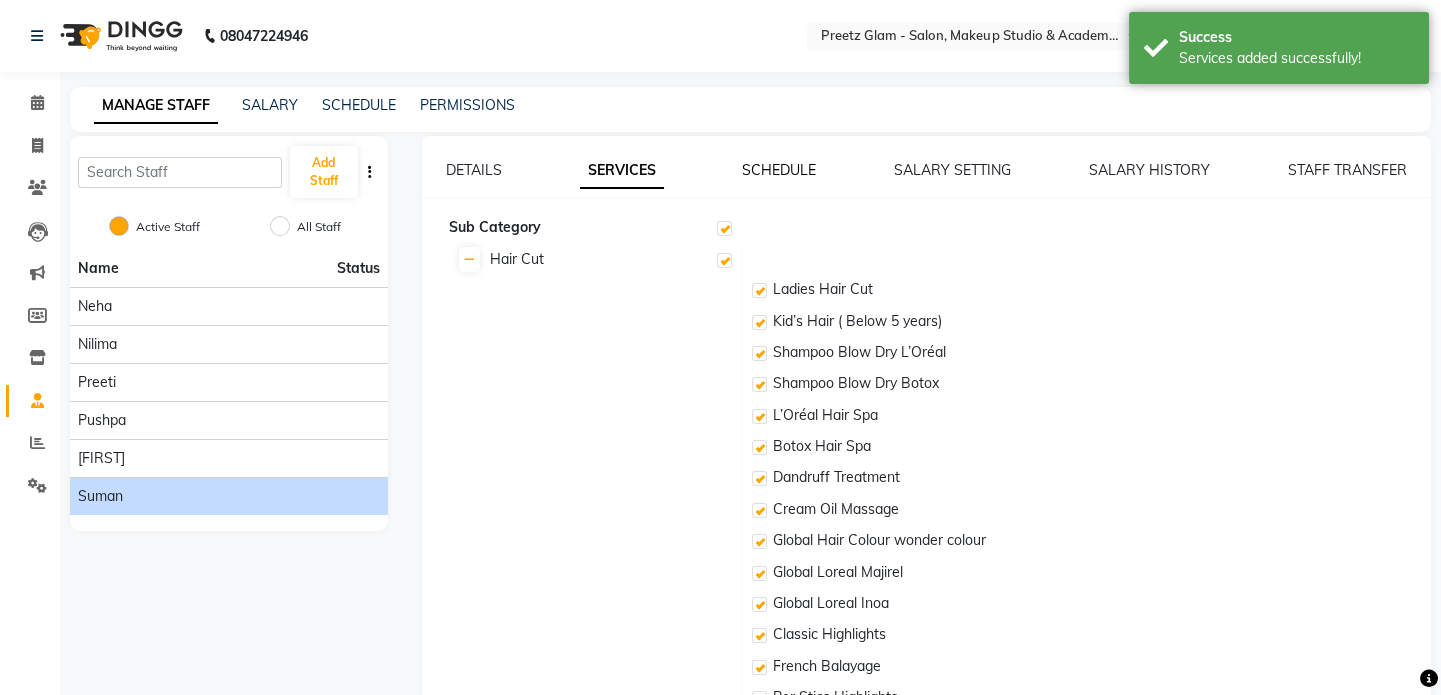 click on "SCHEDULE" 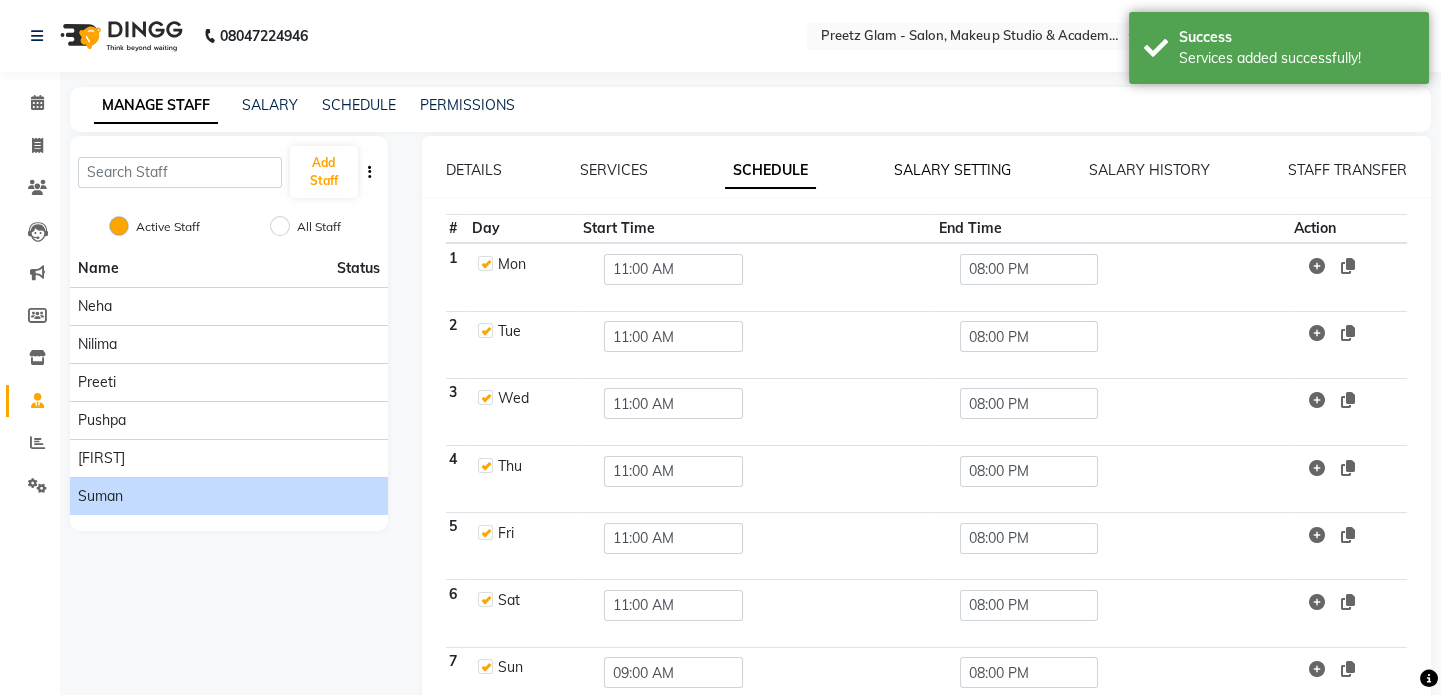 click on "SALARY SETTING" 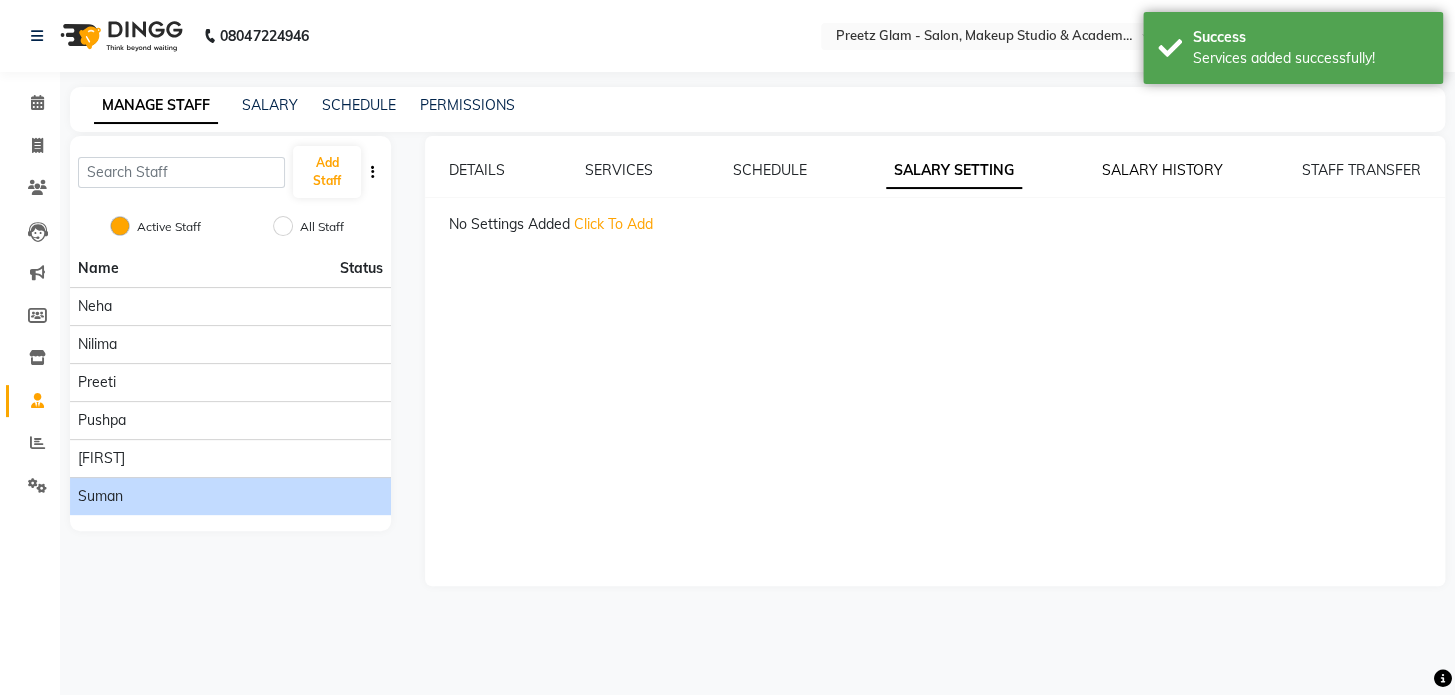click on "SALARY HISTORY" 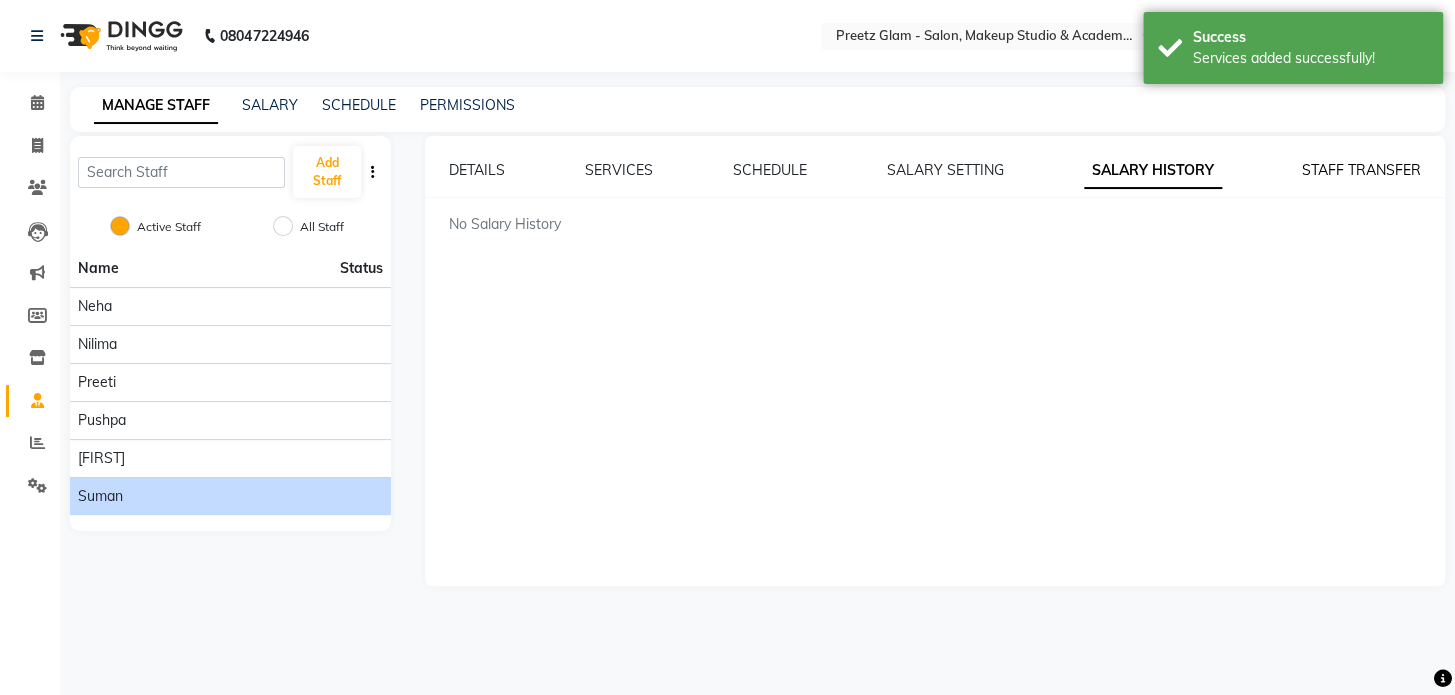 click on "STAFF TRANSFER" 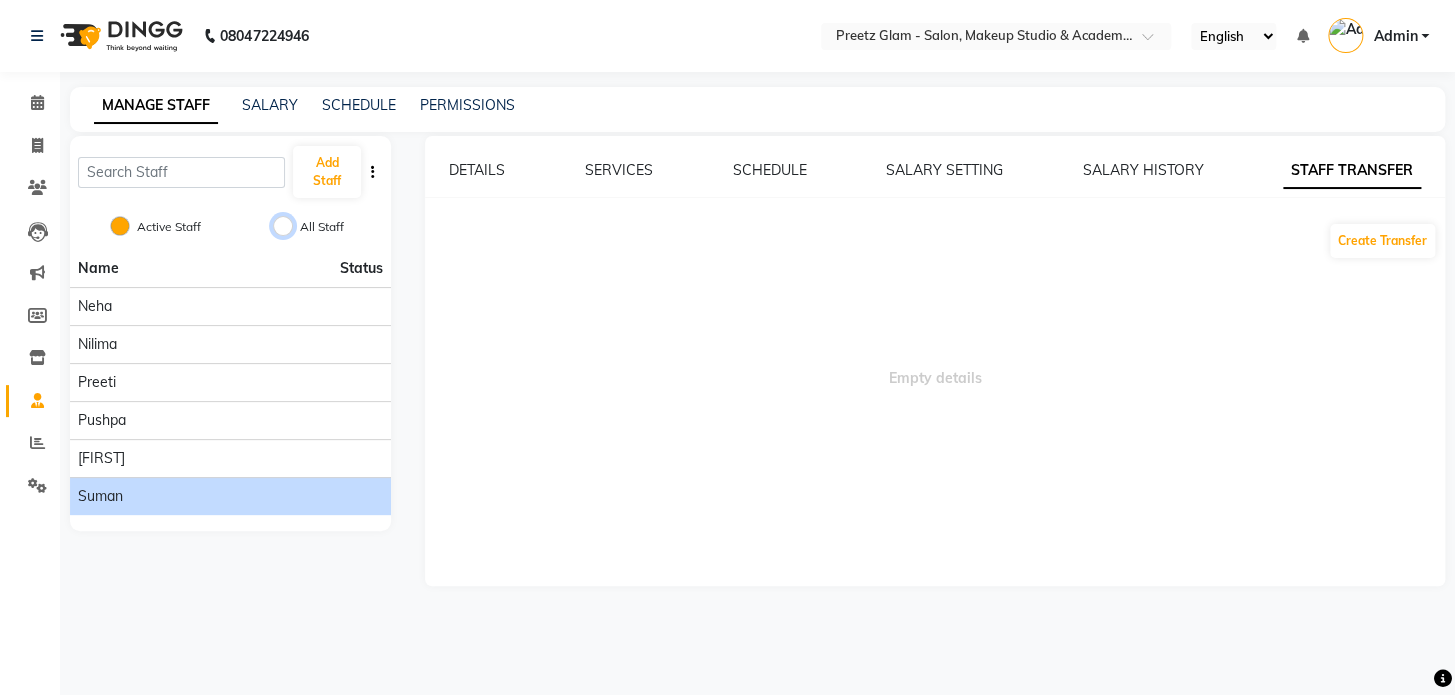click on "All Staff" at bounding box center [283, 226] 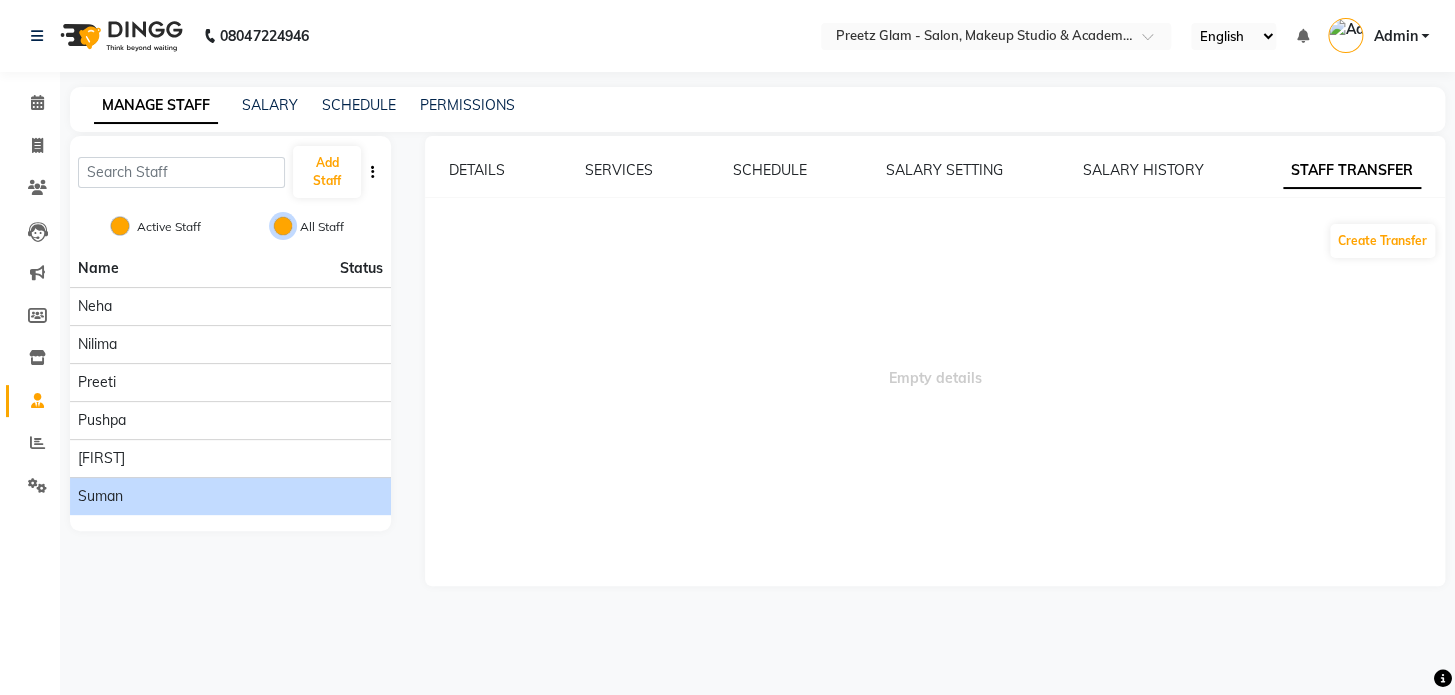 radio on "false" 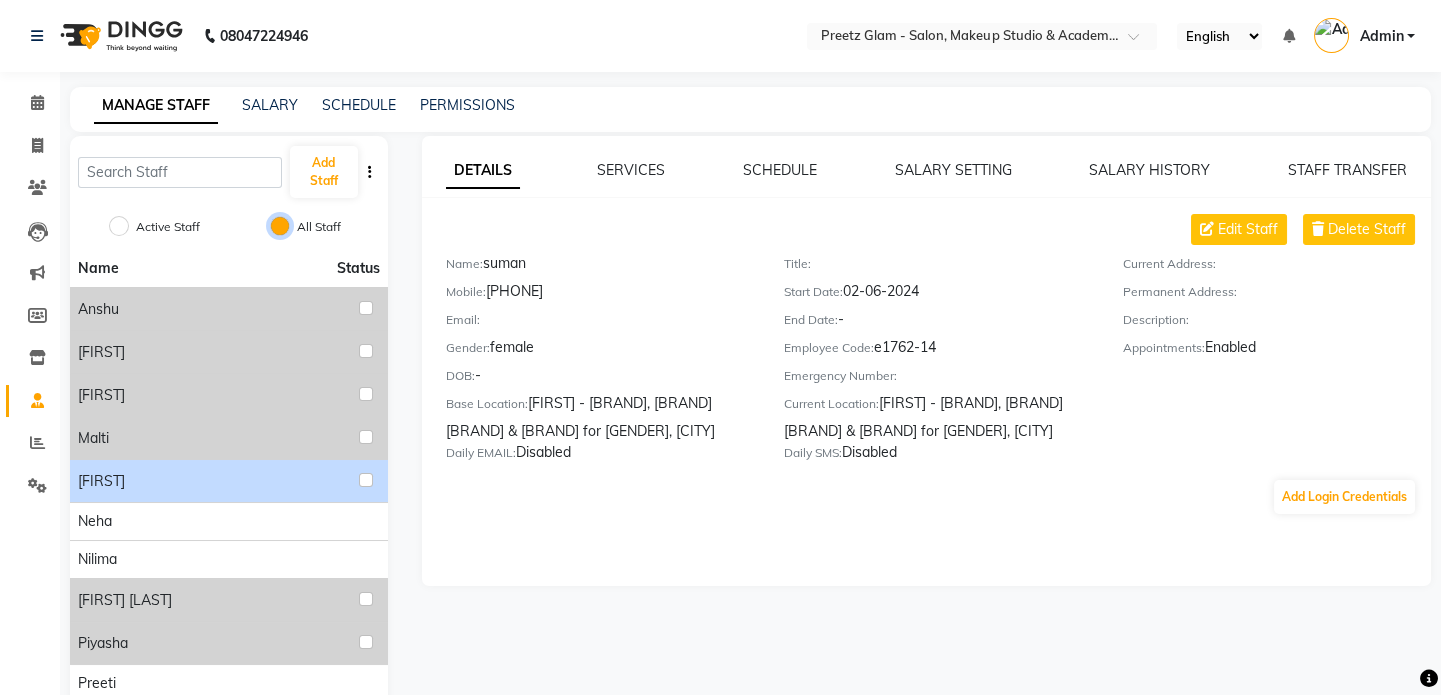 scroll, scrollTop: 94, scrollLeft: 0, axis: vertical 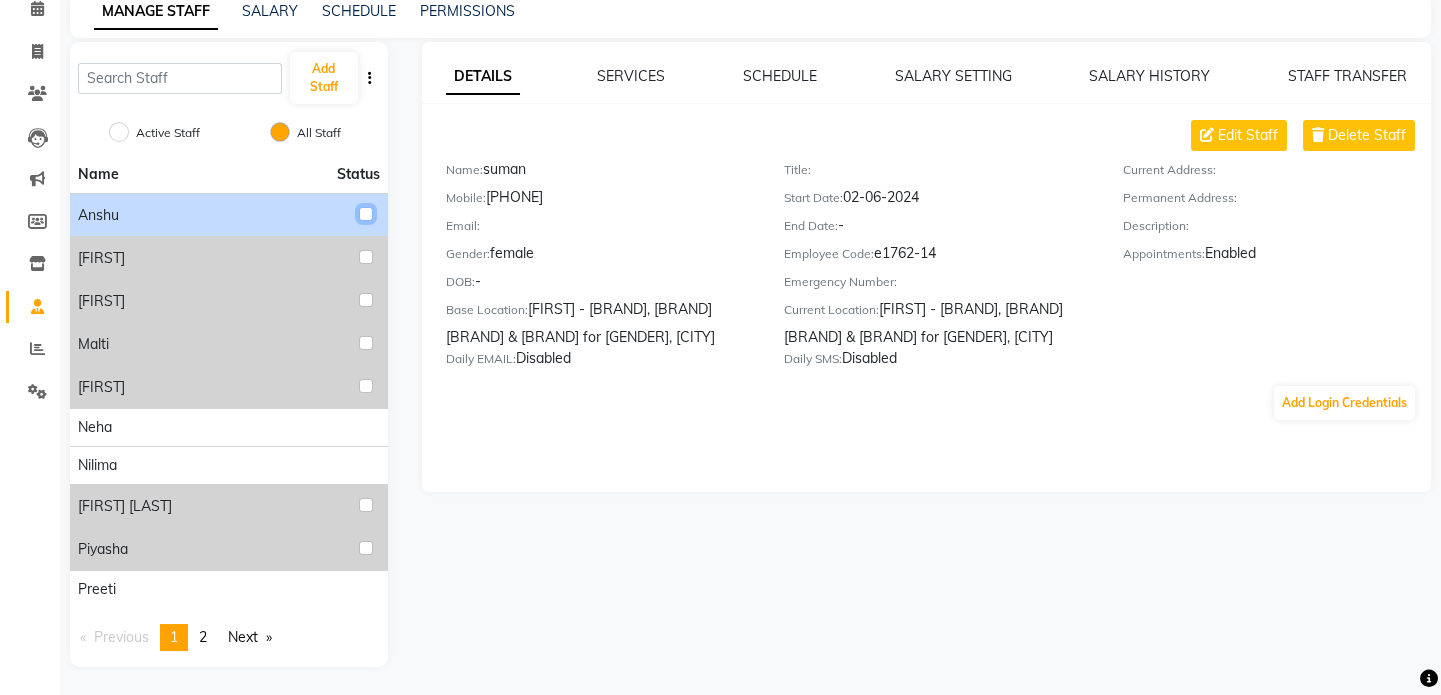 click at bounding box center [366, 214] 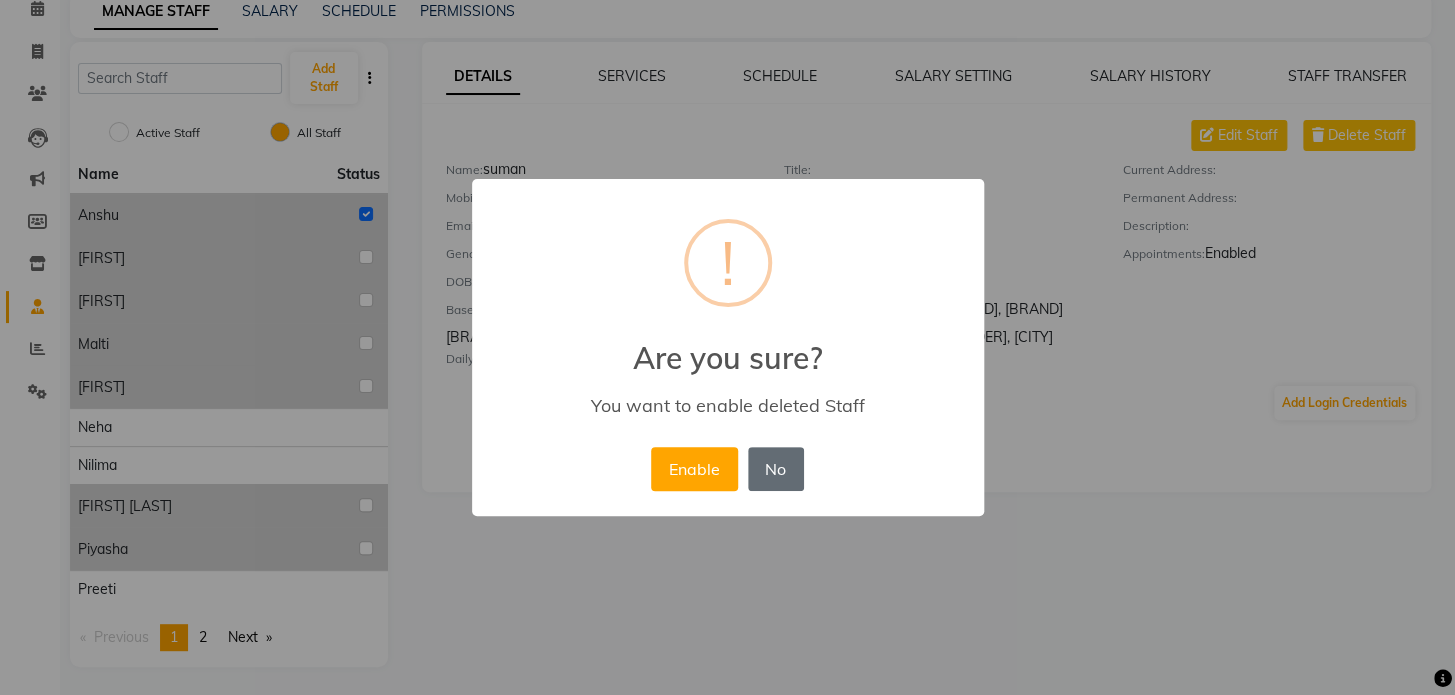 click on "No" at bounding box center (776, 469) 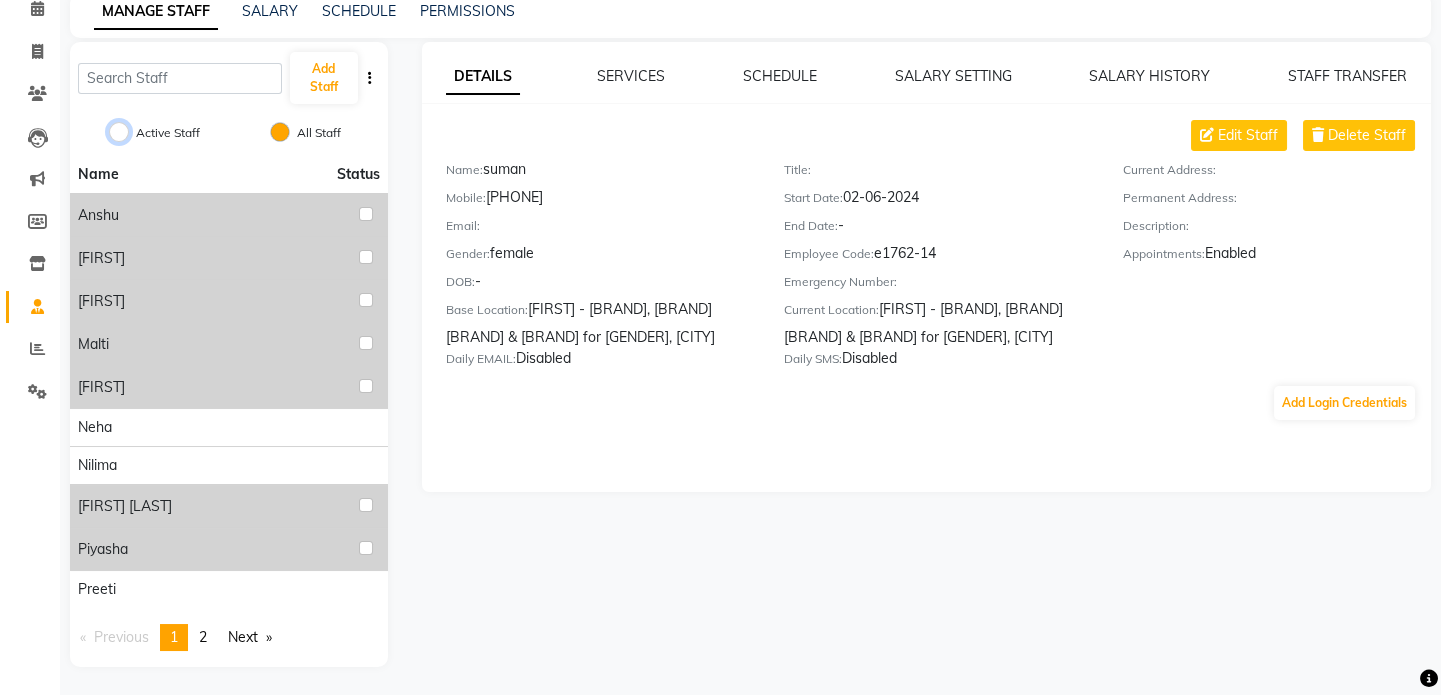 click on "Active Staff" at bounding box center (119, 132) 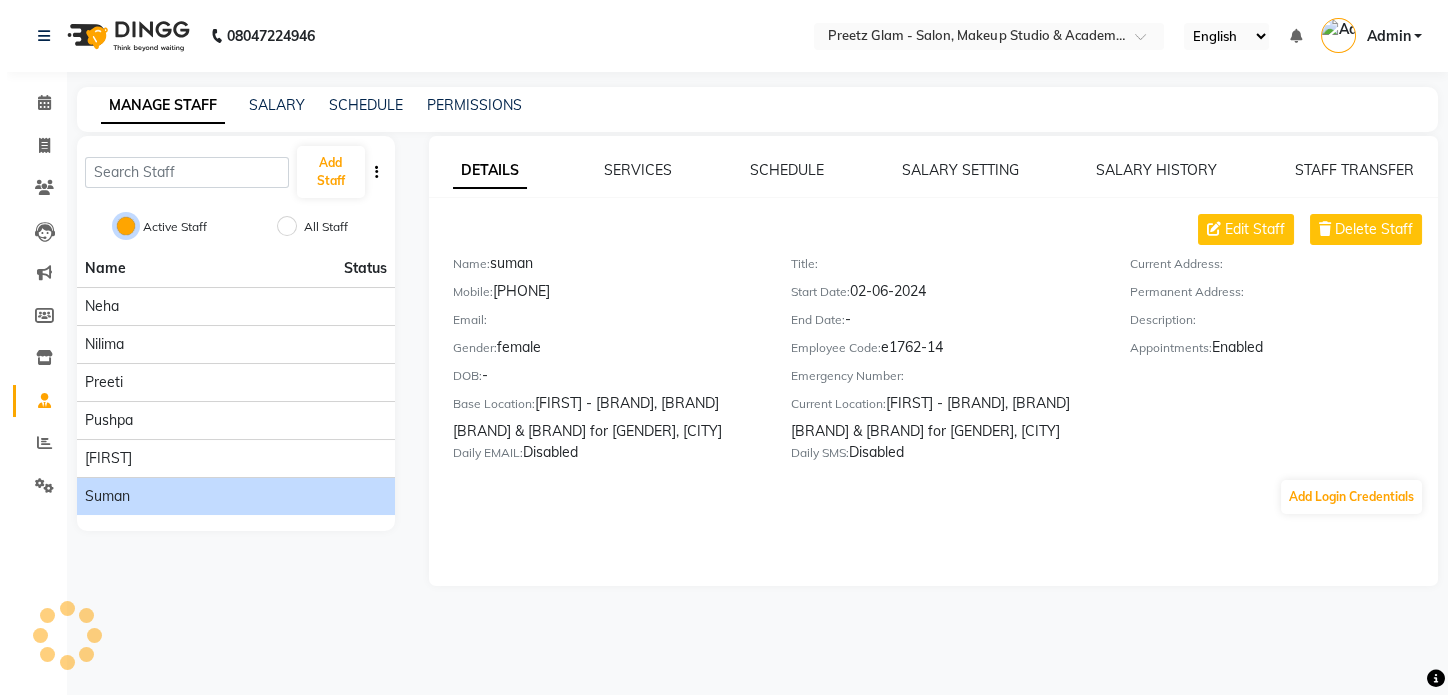 scroll, scrollTop: 0, scrollLeft: 0, axis: both 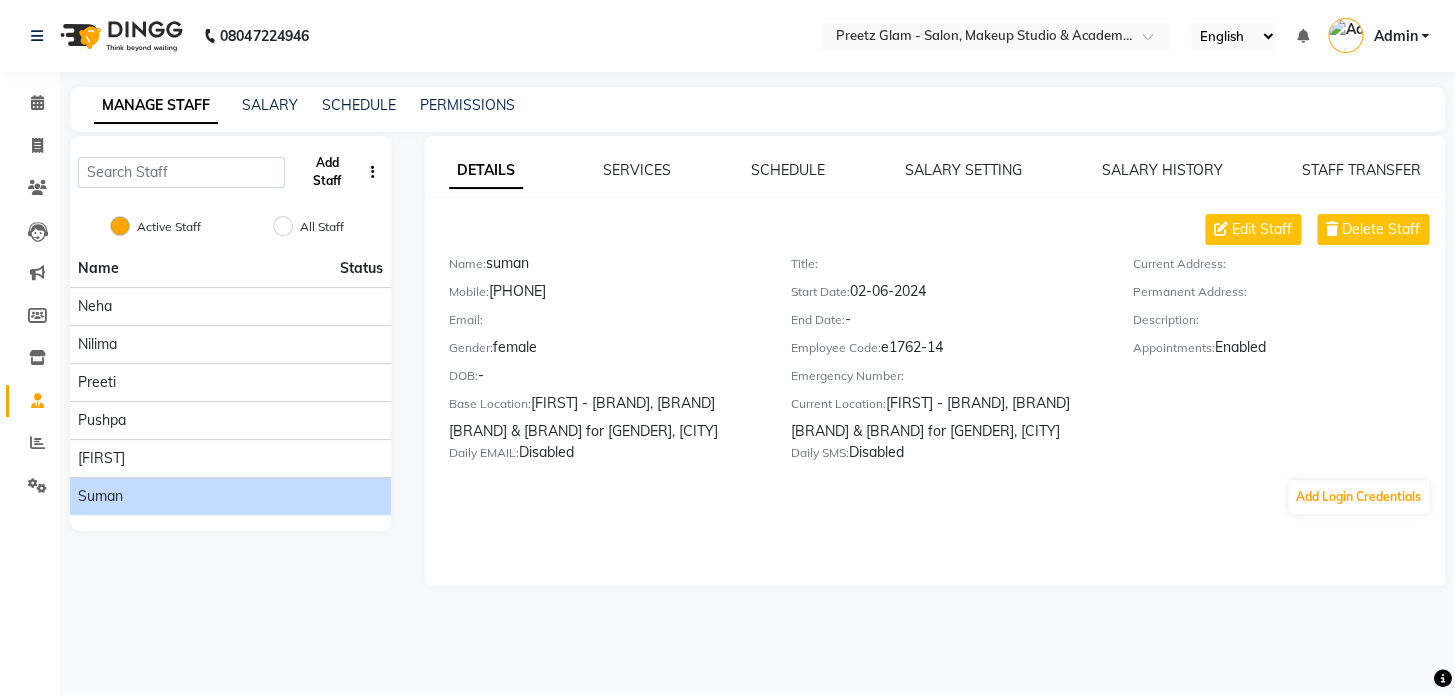 click on "Add Staff" 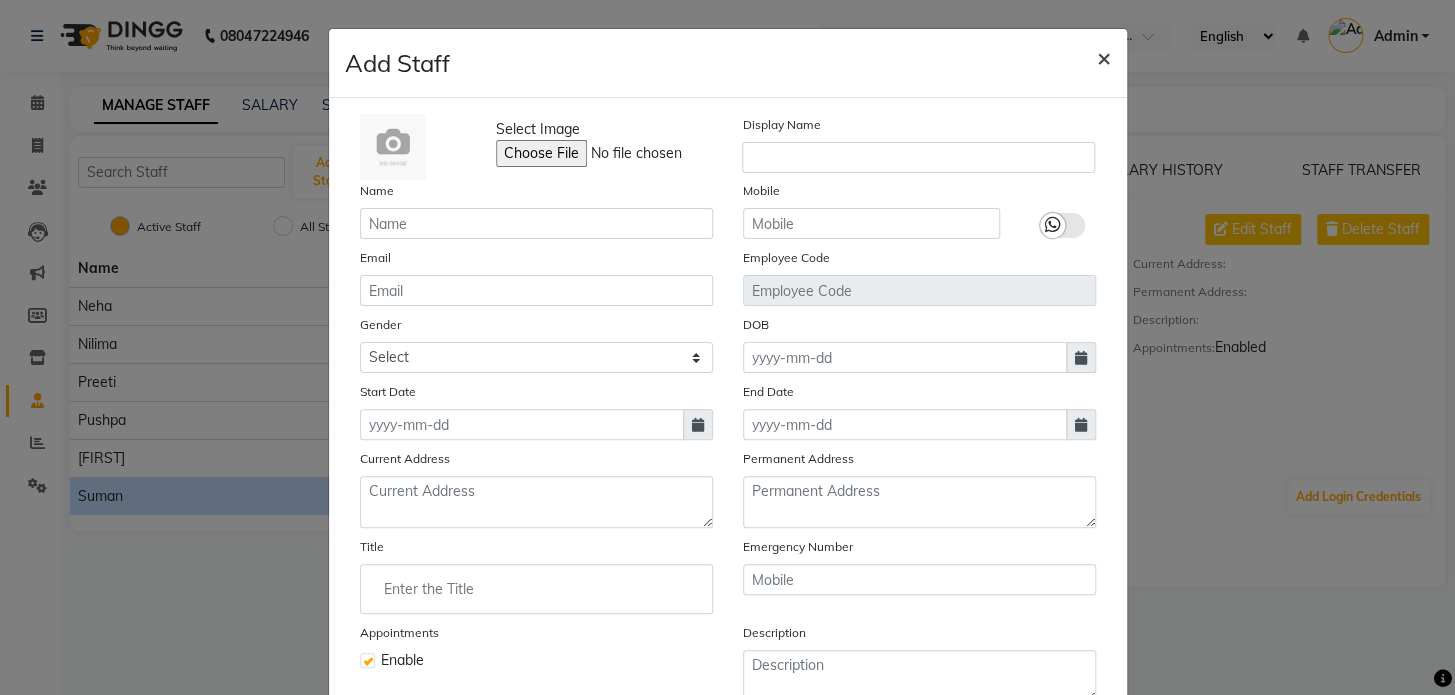 click on "×" 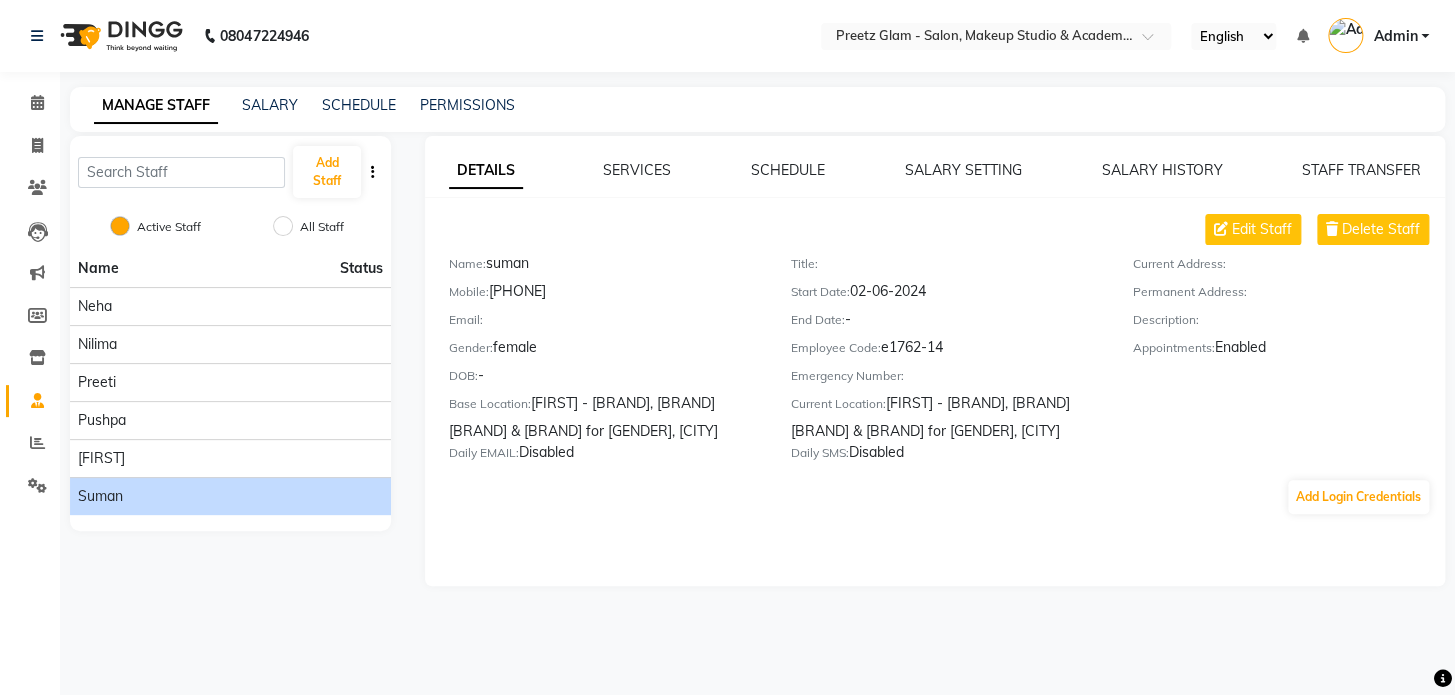 click on "Edit Staff Delete Staff" 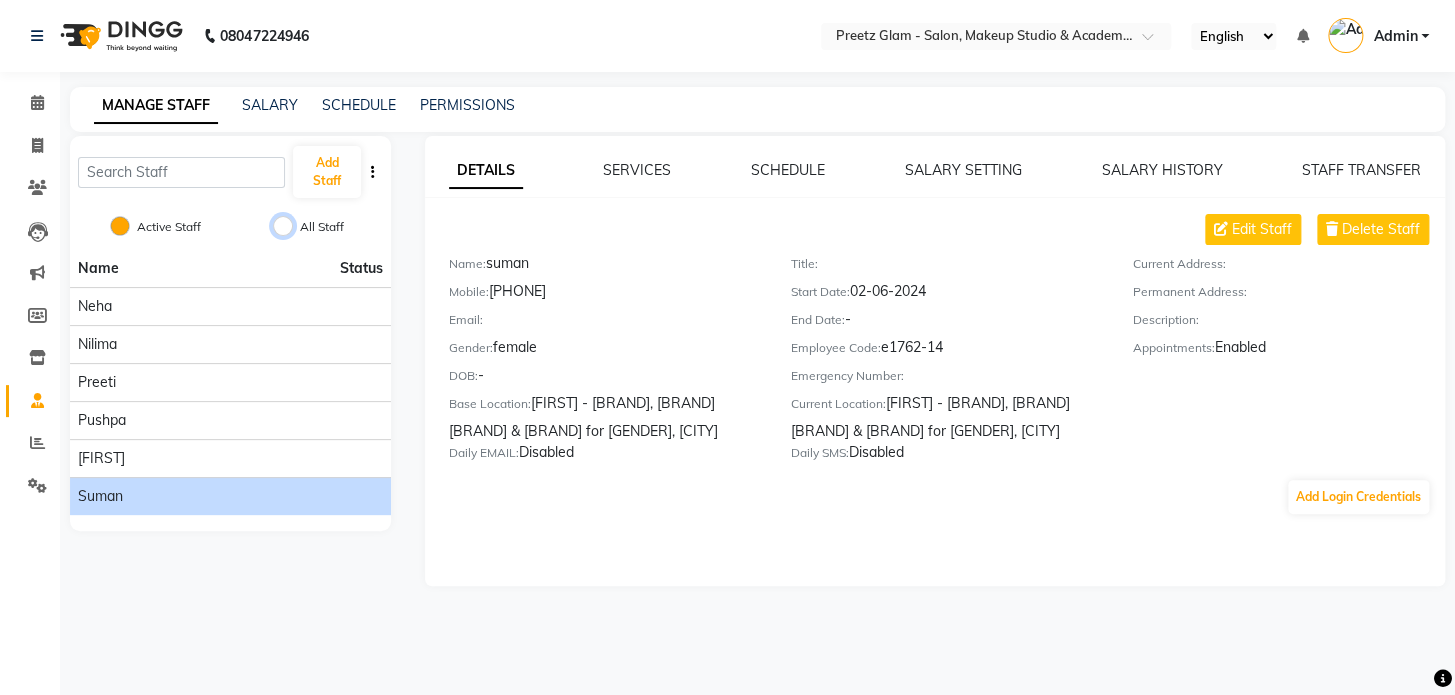 click on "All Staff" at bounding box center (283, 226) 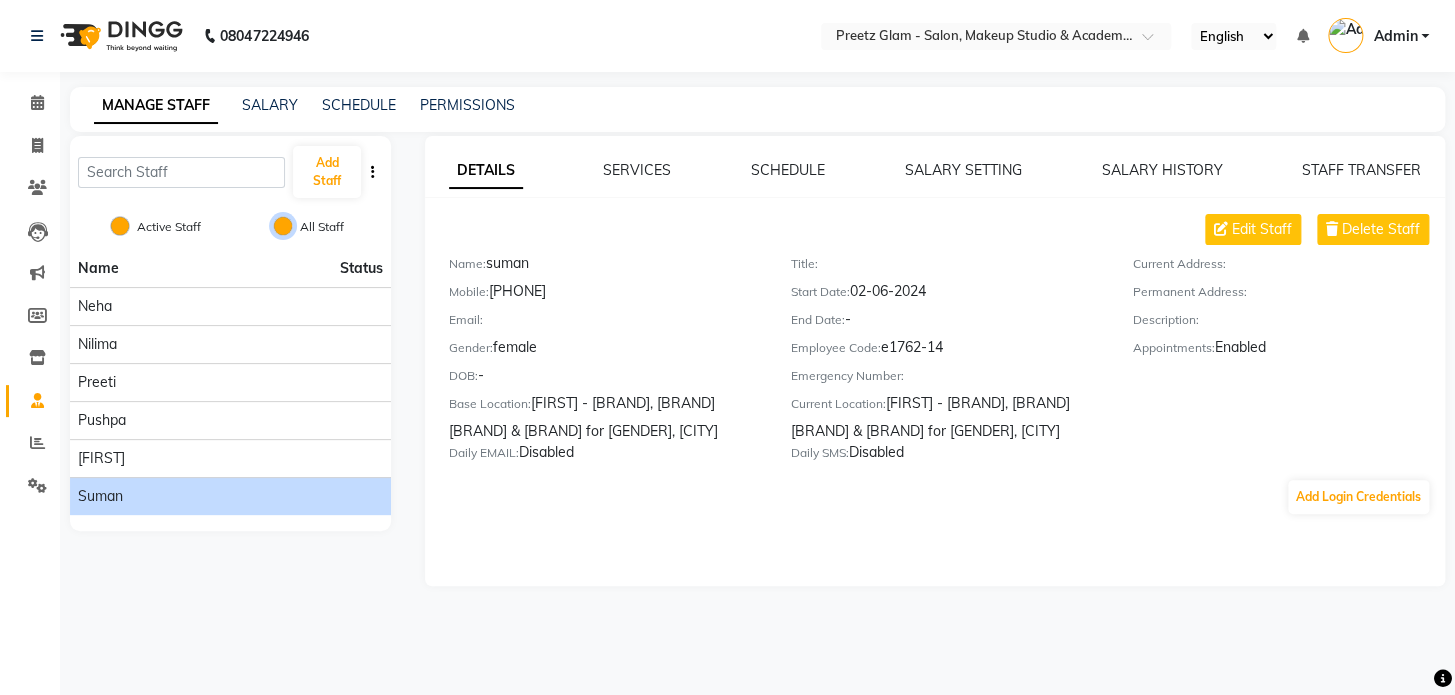 radio on "false" 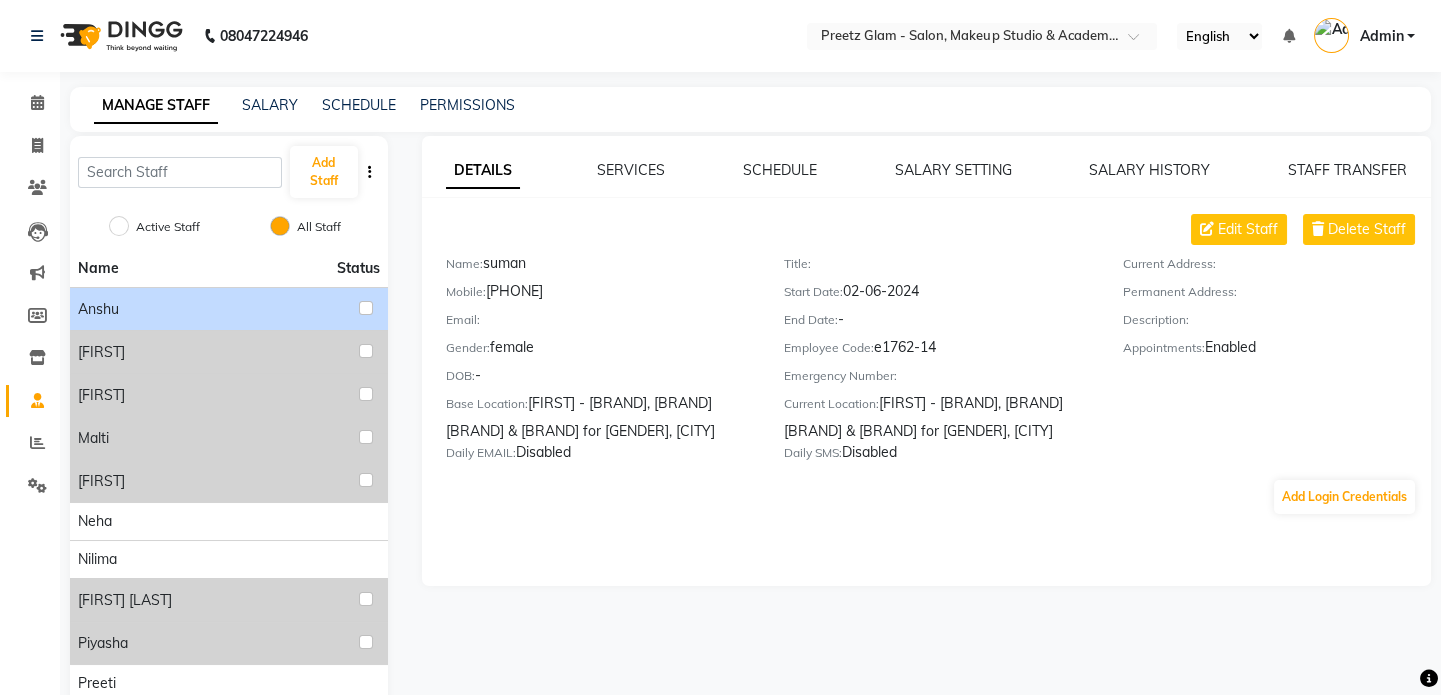 click on "anshu" 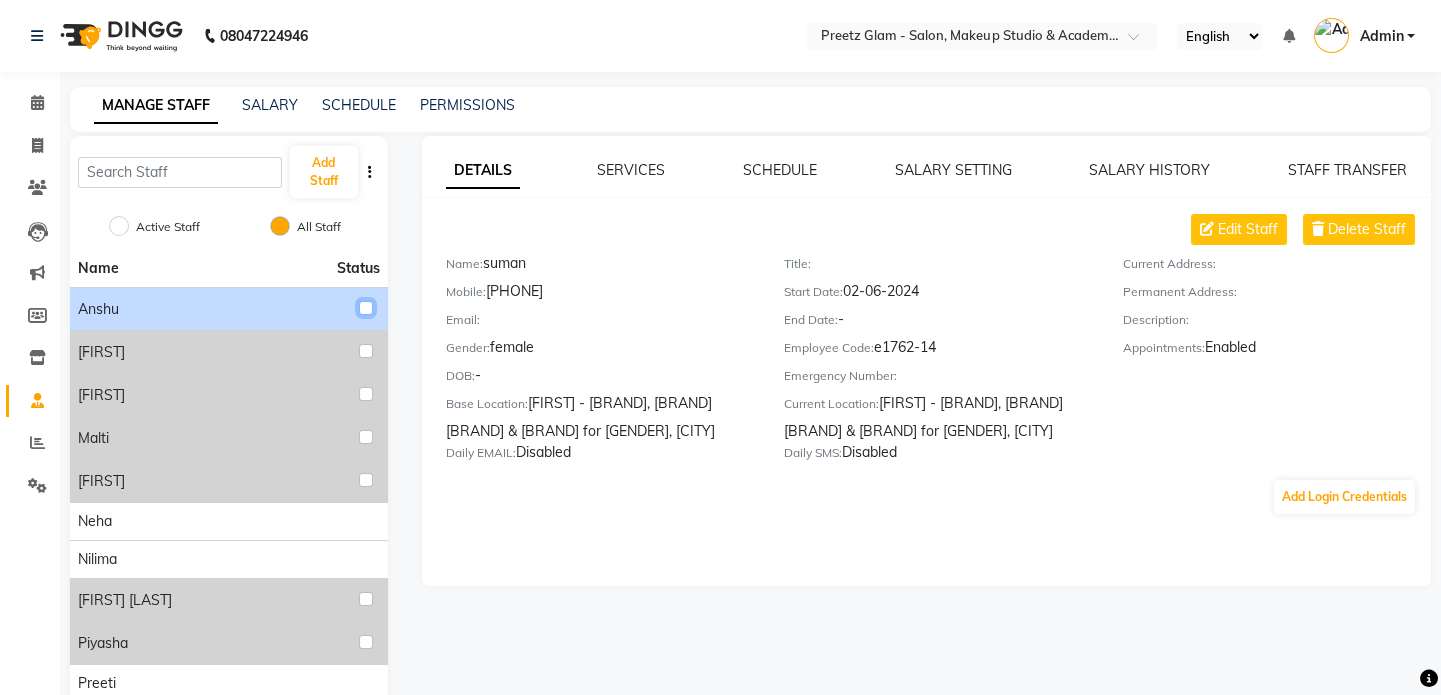 click at bounding box center (366, 308) 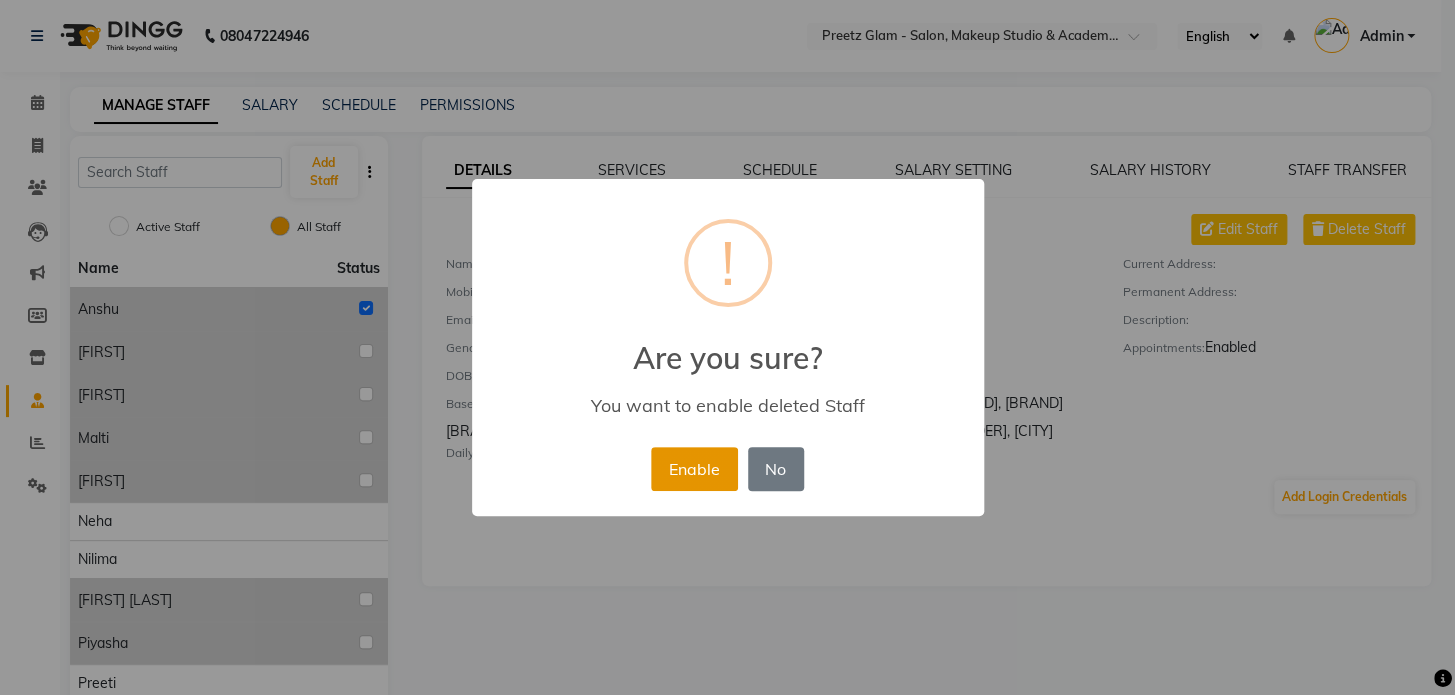 click on "Enable" at bounding box center [694, 469] 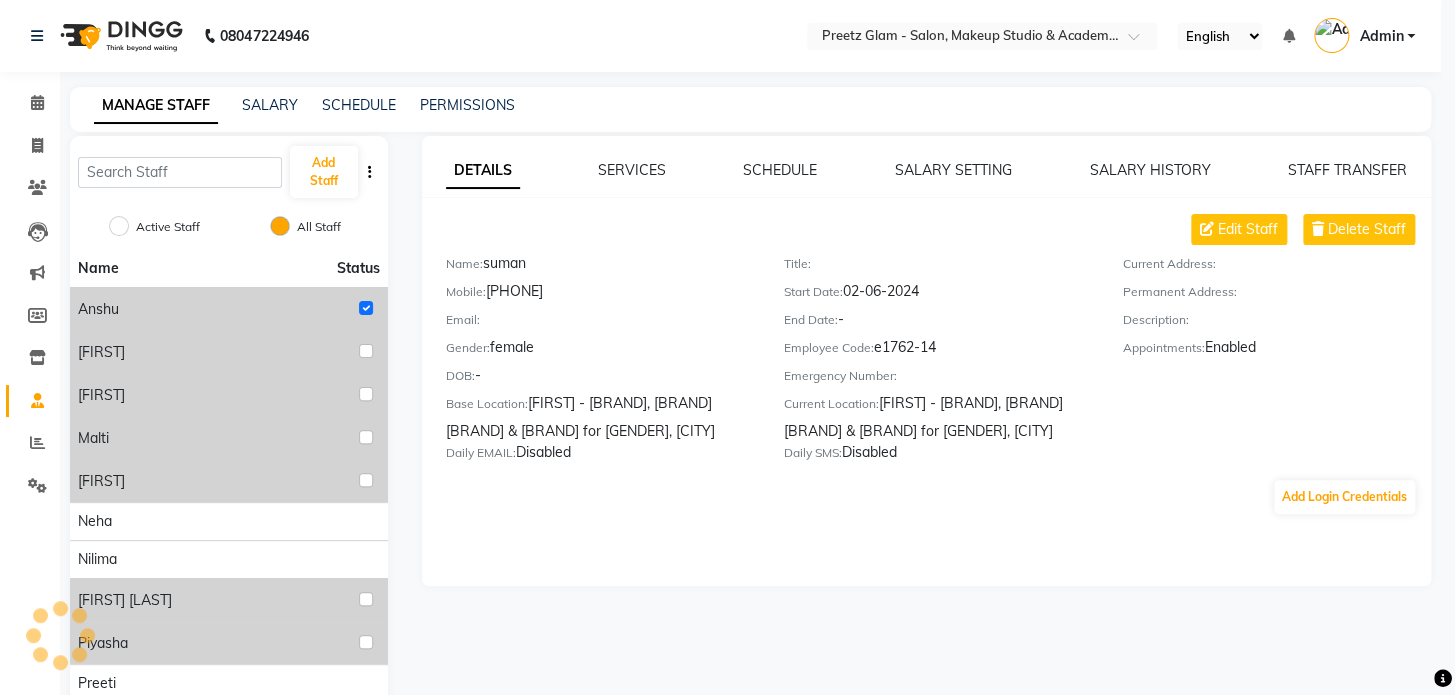 radio on "true" 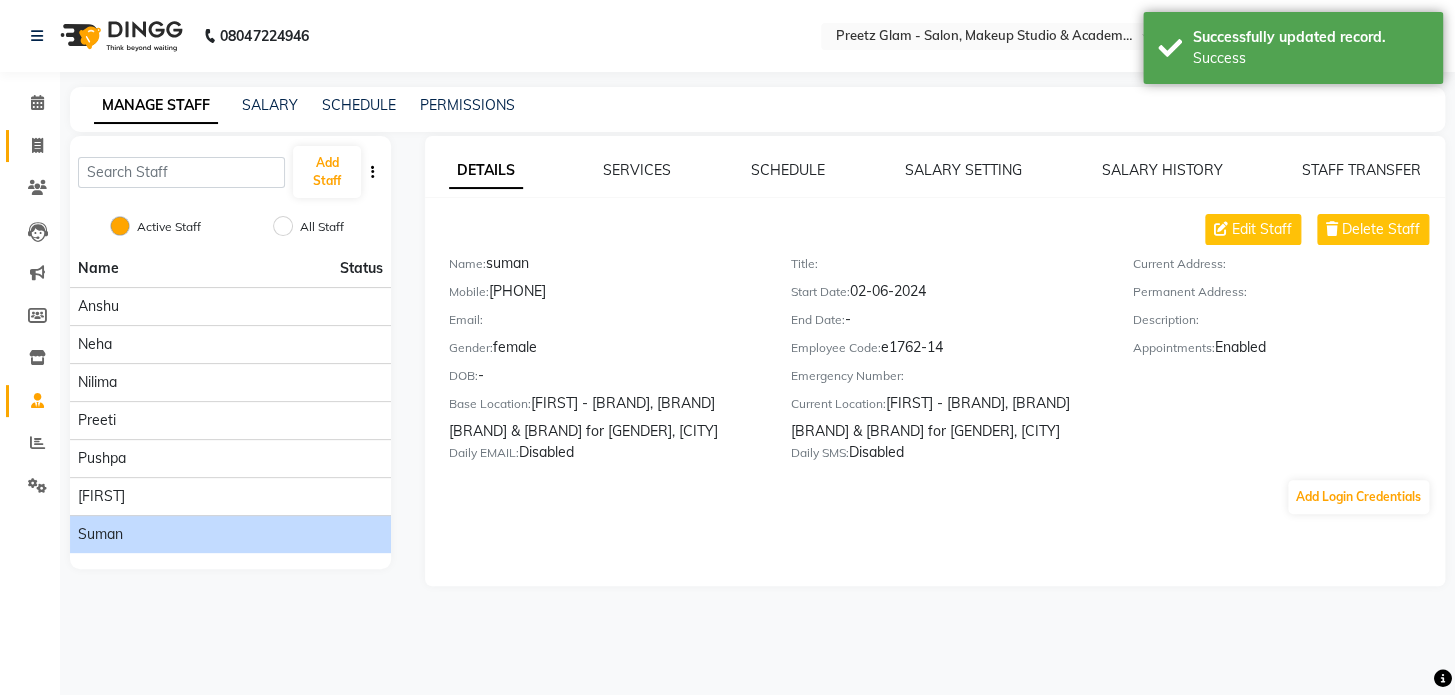 click on "Invoice" 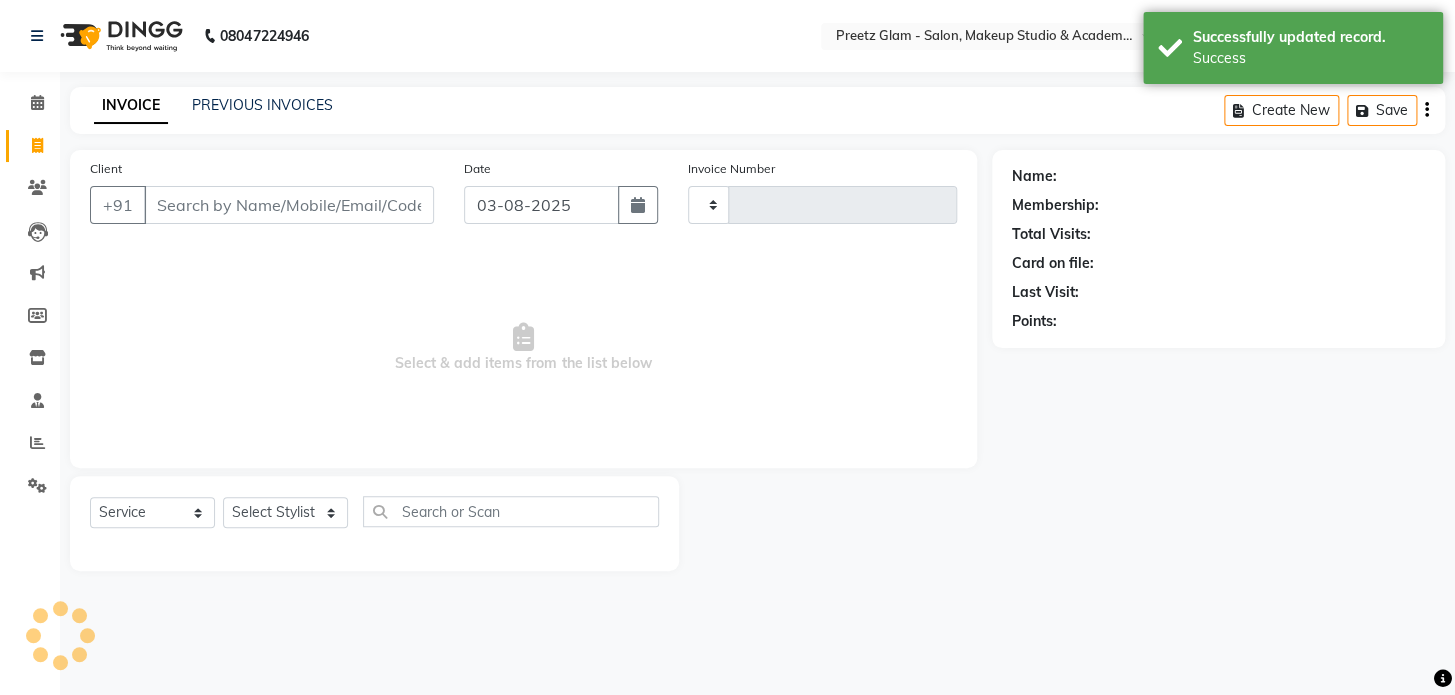 type on "0719" 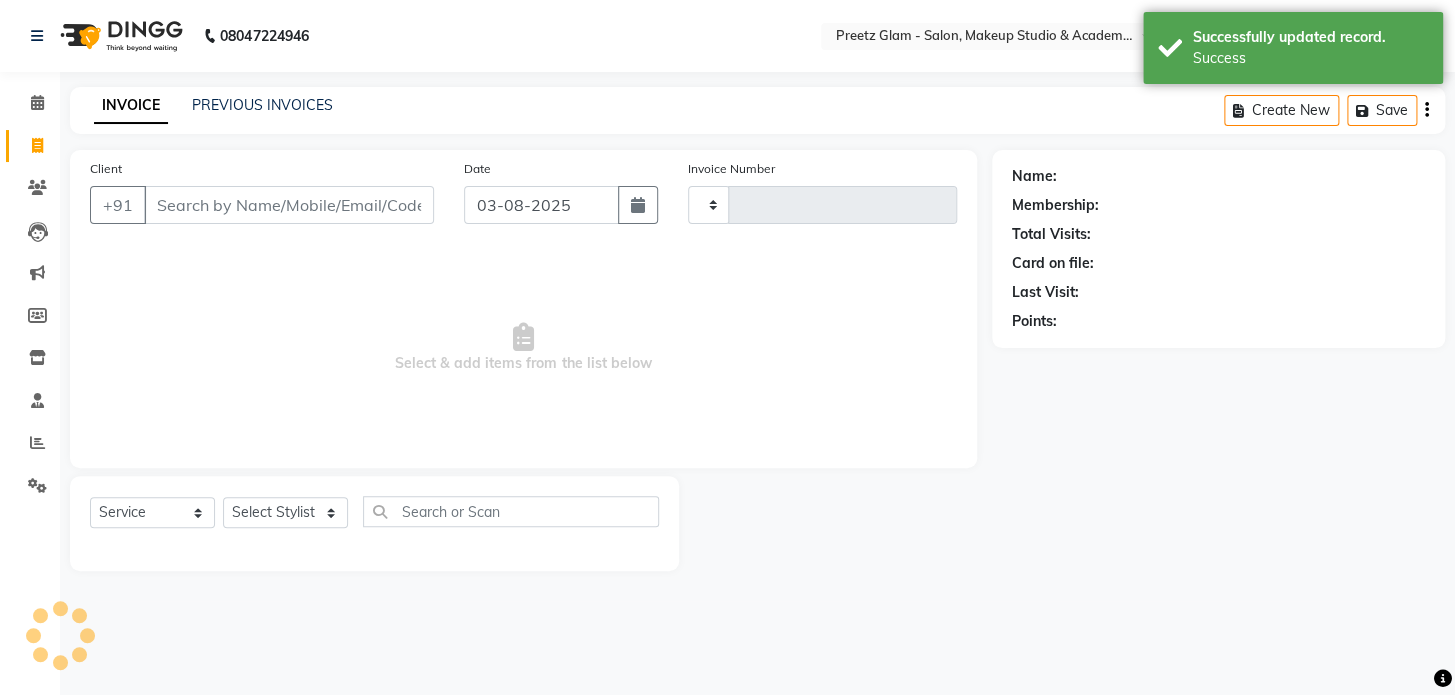select on "4263" 